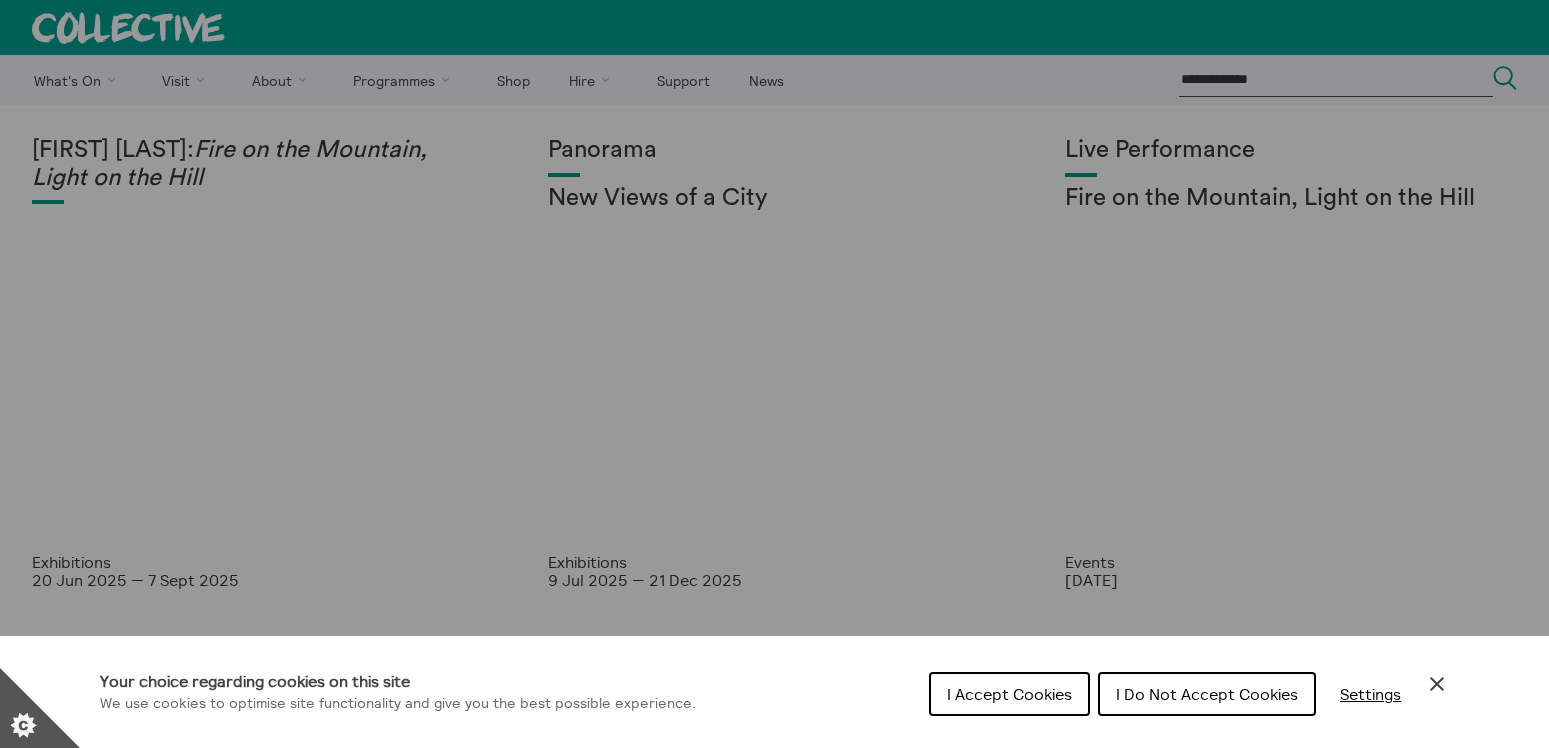 scroll, scrollTop: 0, scrollLeft: 0, axis: both 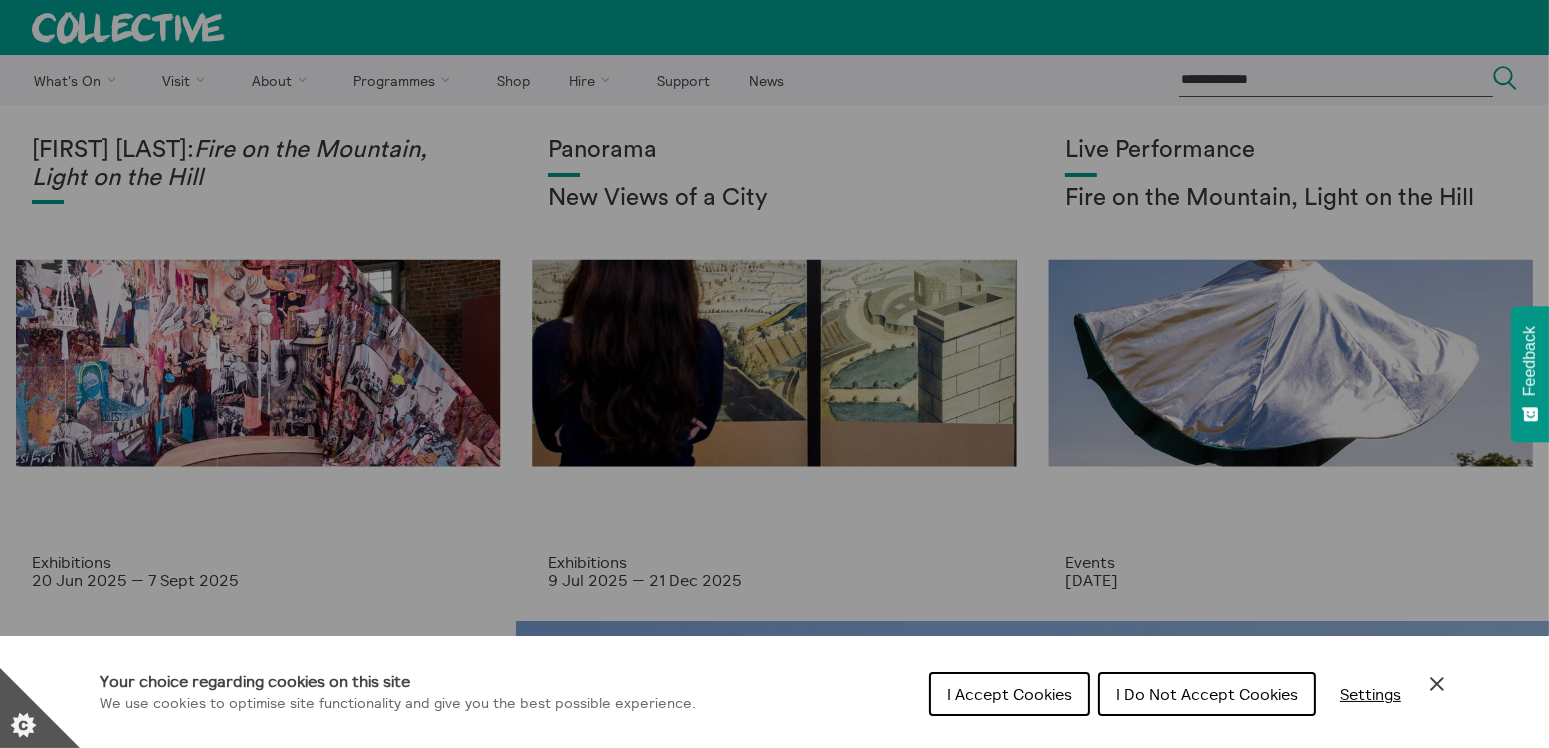 click on "I Do Not Accept Cookies" at bounding box center [1207, 694] 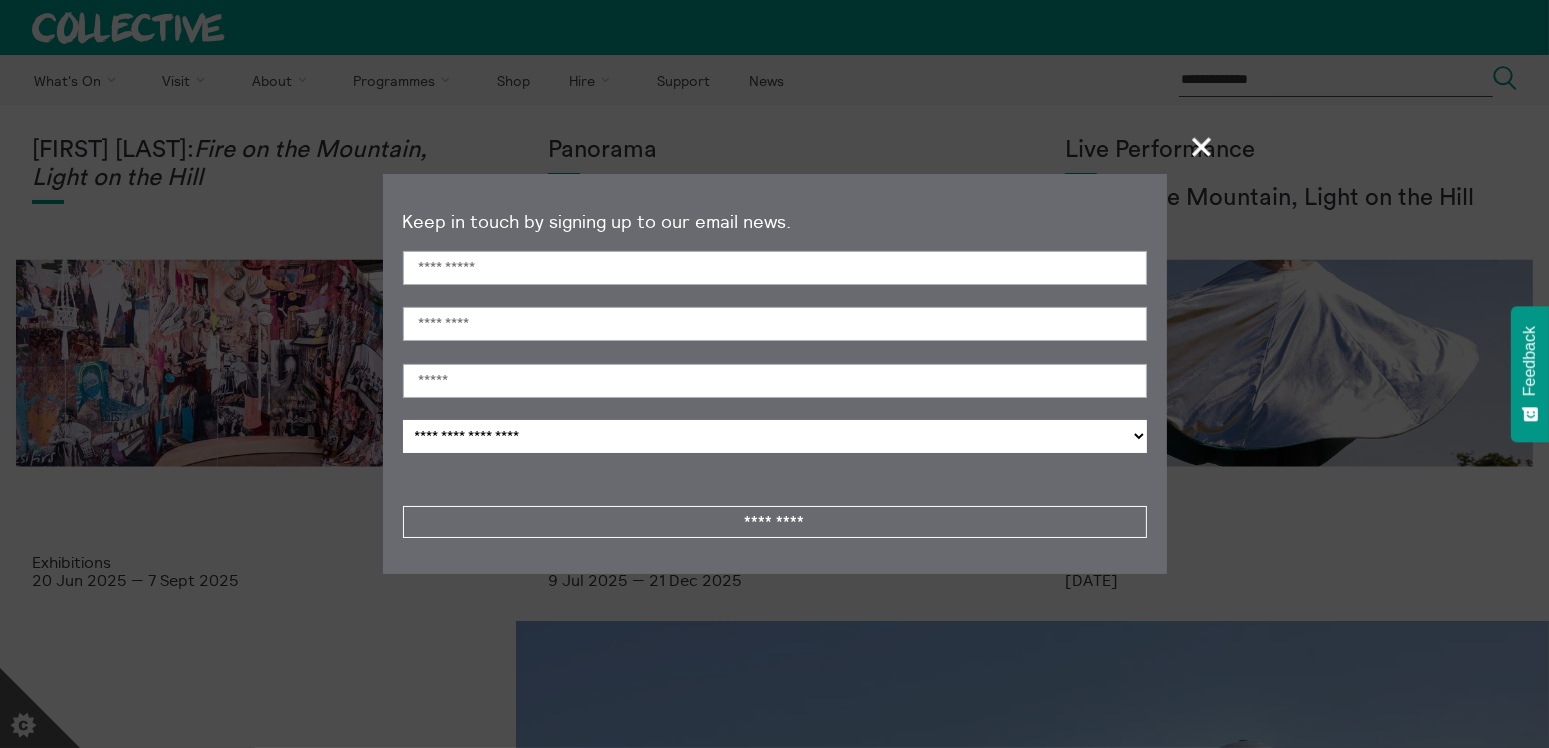 click on "+" at bounding box center [1202, 146] 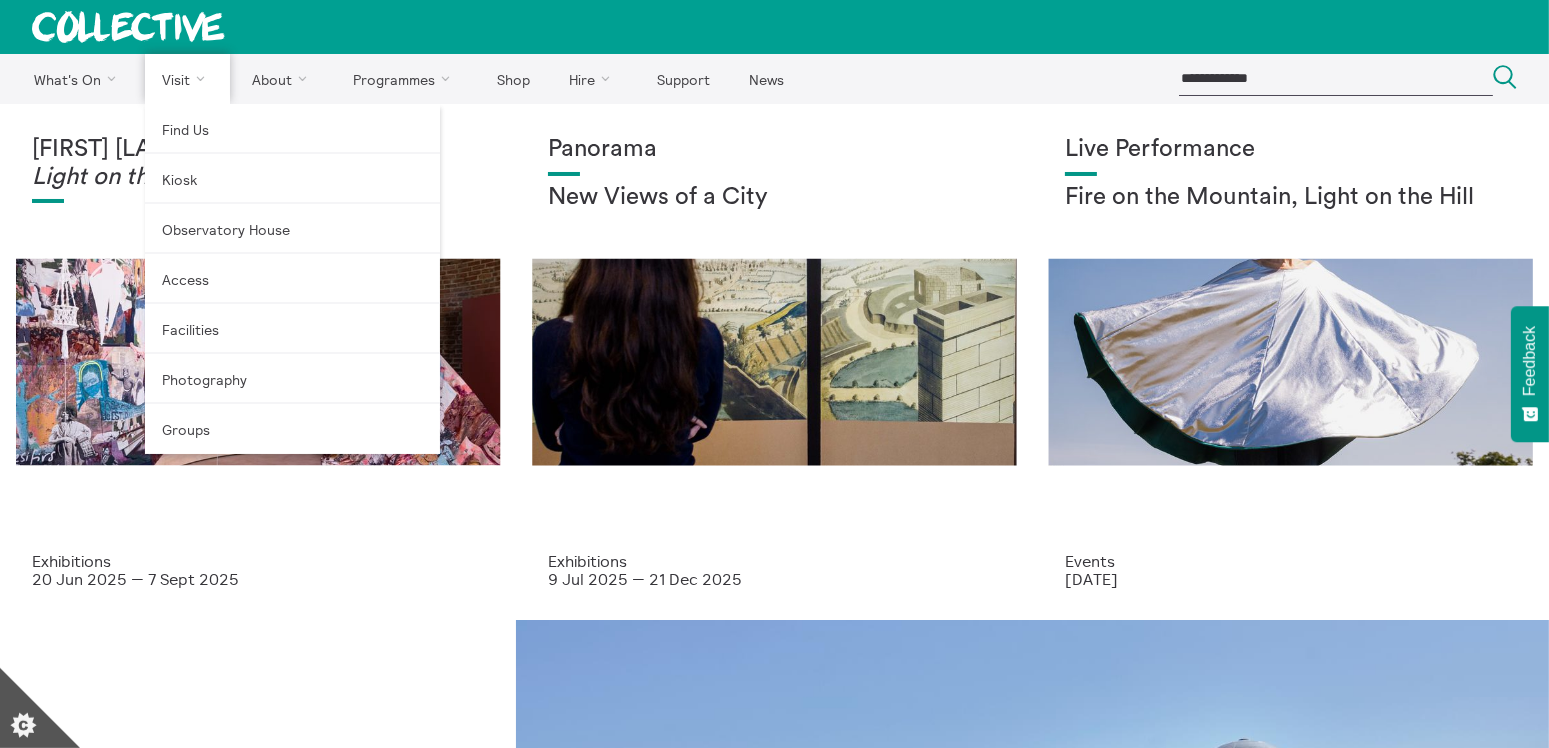 scroll, scrollTop: 2, scrollLeft: 0, axis: vertical 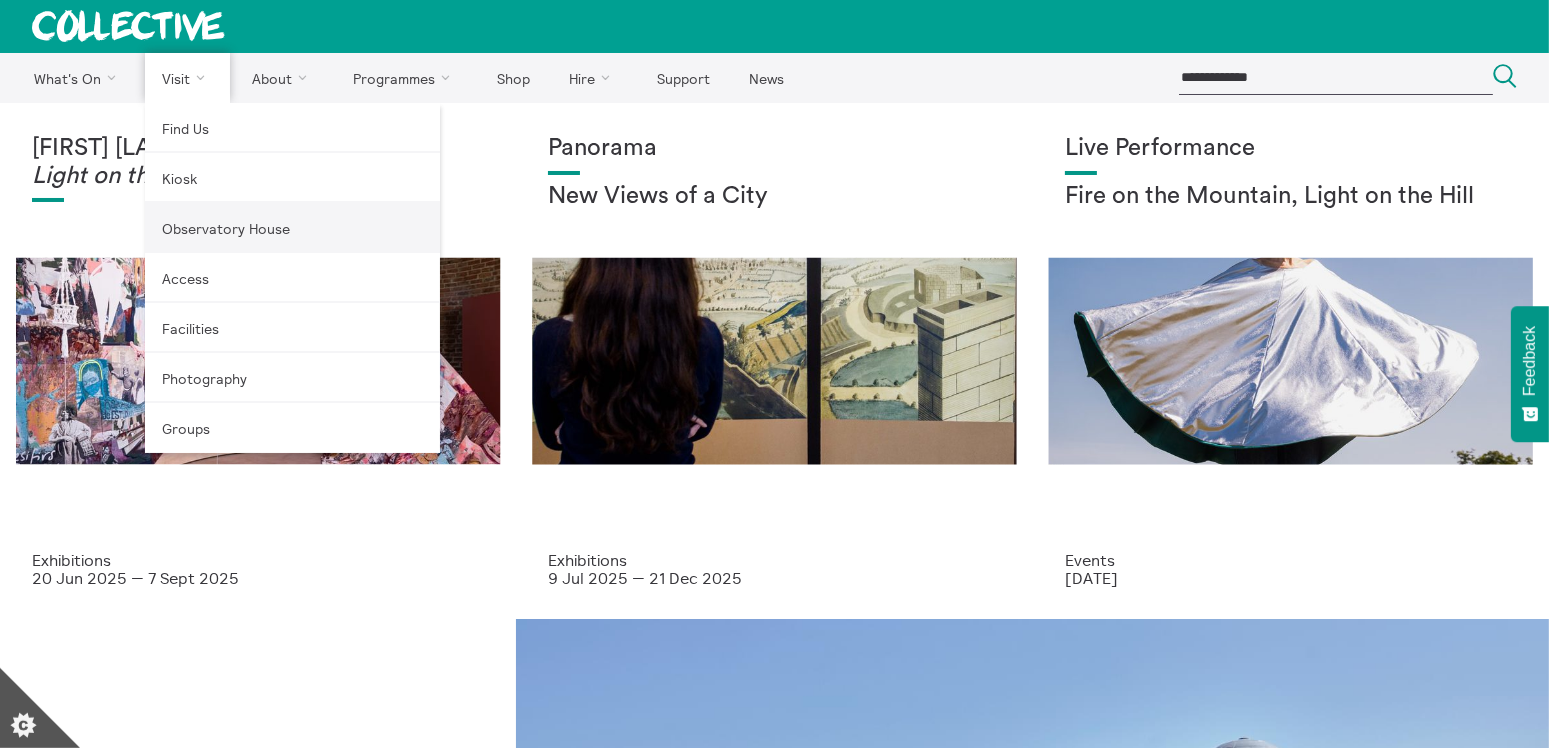 click on "Observatory House" at bounding box center (292, 228) 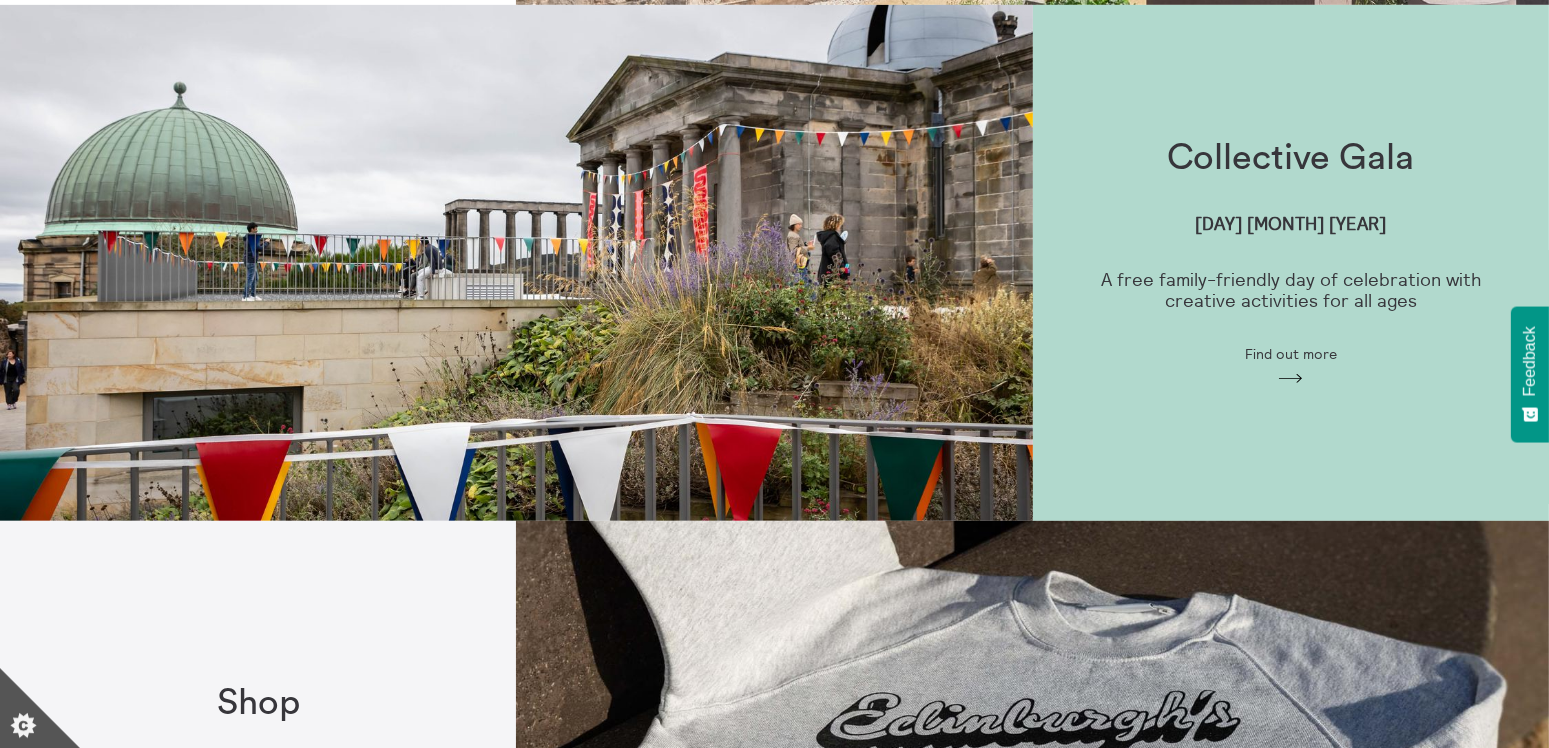 scroll, scrollTop: 1132, scrollLeft: 0, axis: vertical 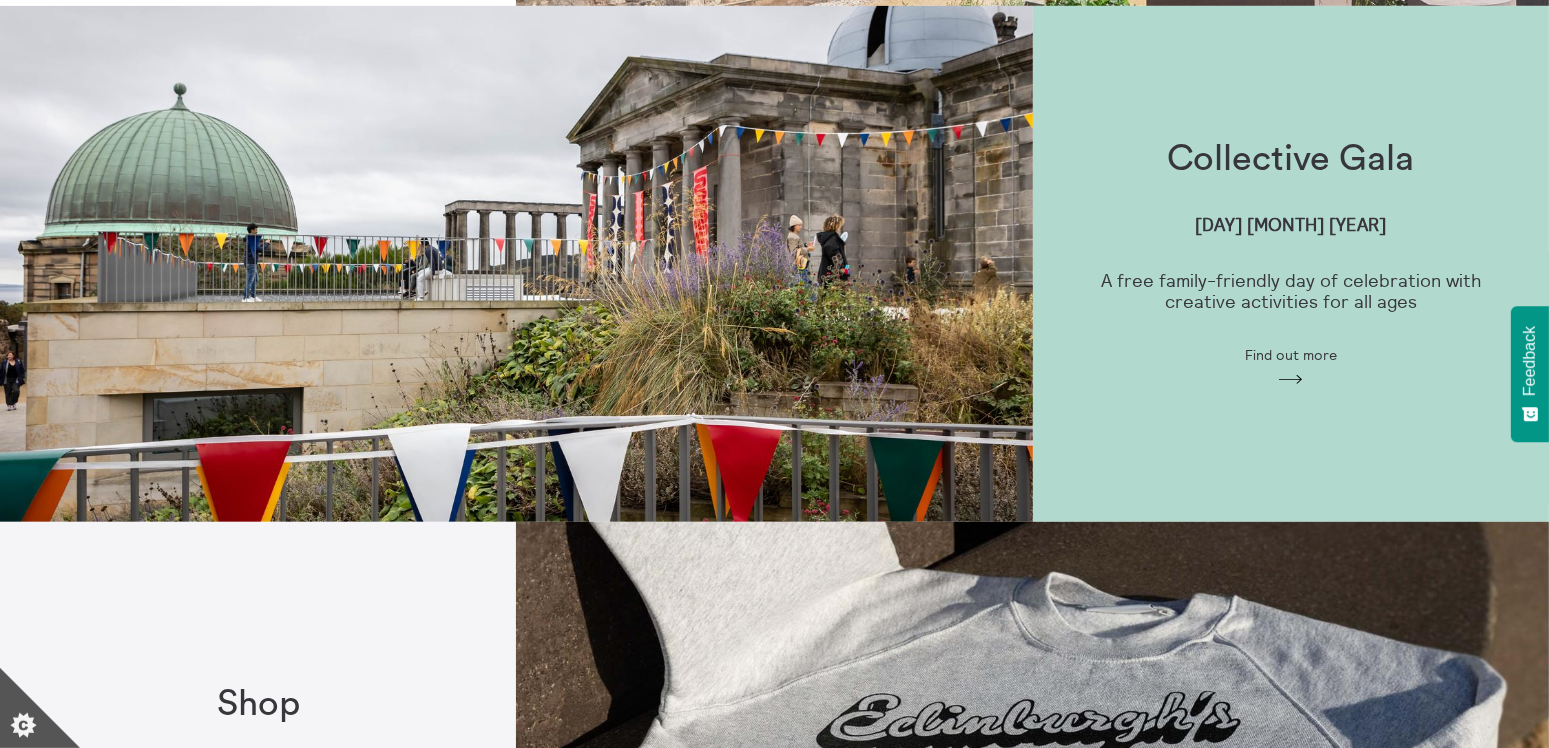 click on "Arrow" 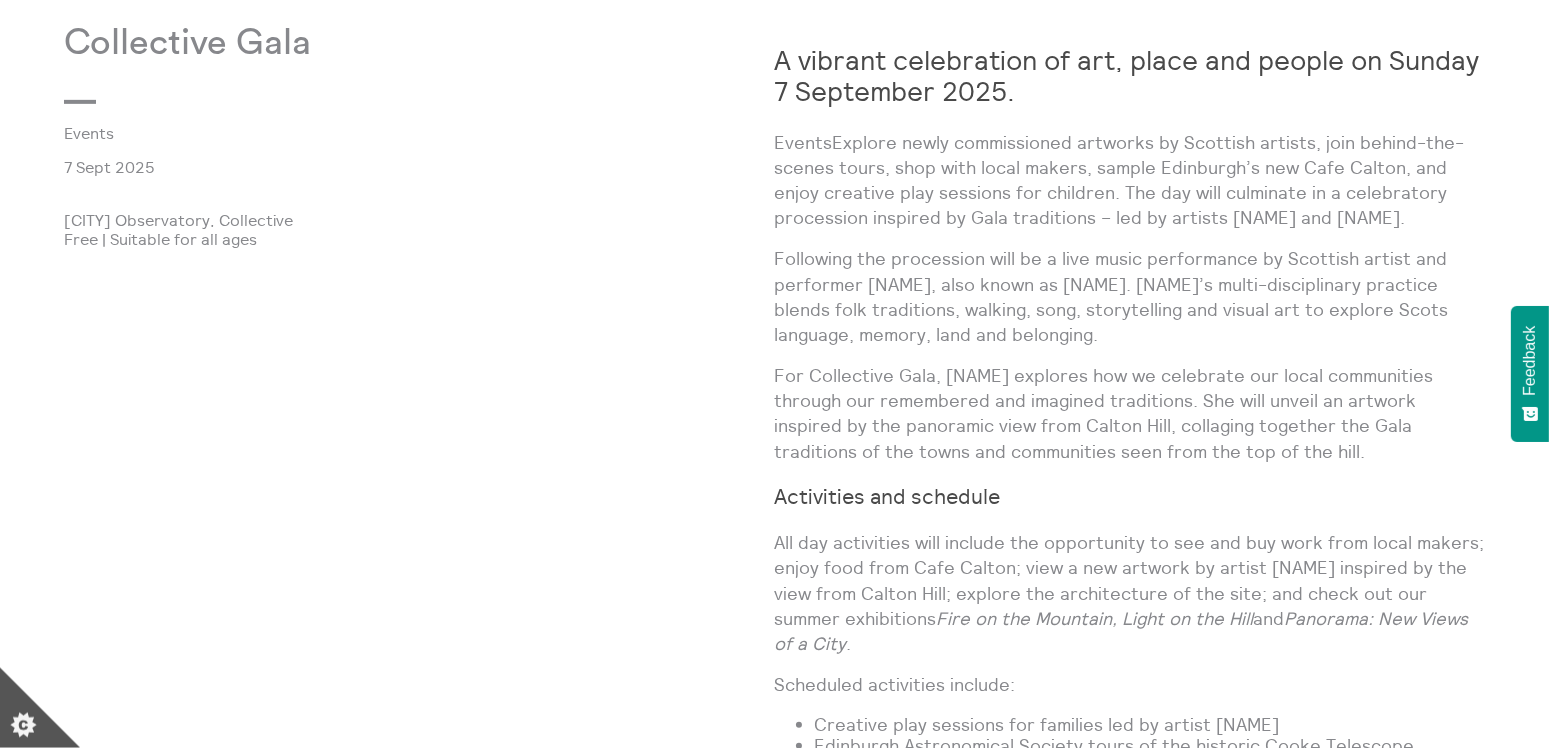 scroll, scrollTop: 1180, scrollLeft: 0, axis: vertical 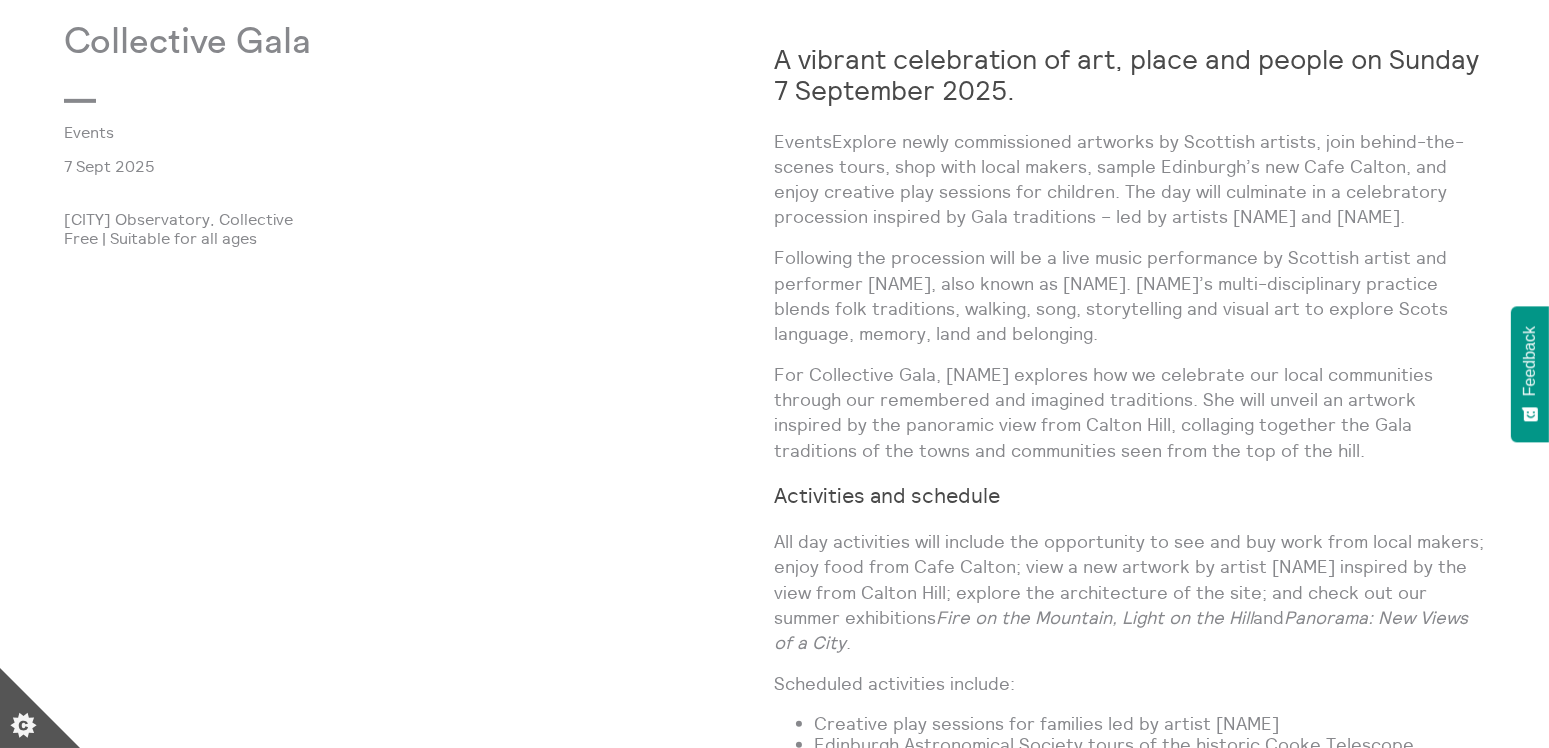 click on "EventsExplore newly commissioned artworks by Scottish artists, join behind-the-scenes tours, shop with local makers, sample Edinburgh’s new Cafe Calton, and enjoy creative play sessions for children. The day will culminate in a celebratory procession inspired by Gala traditions – led by artists [NAME] and [NAME]." at bounding box center [1130, 179] 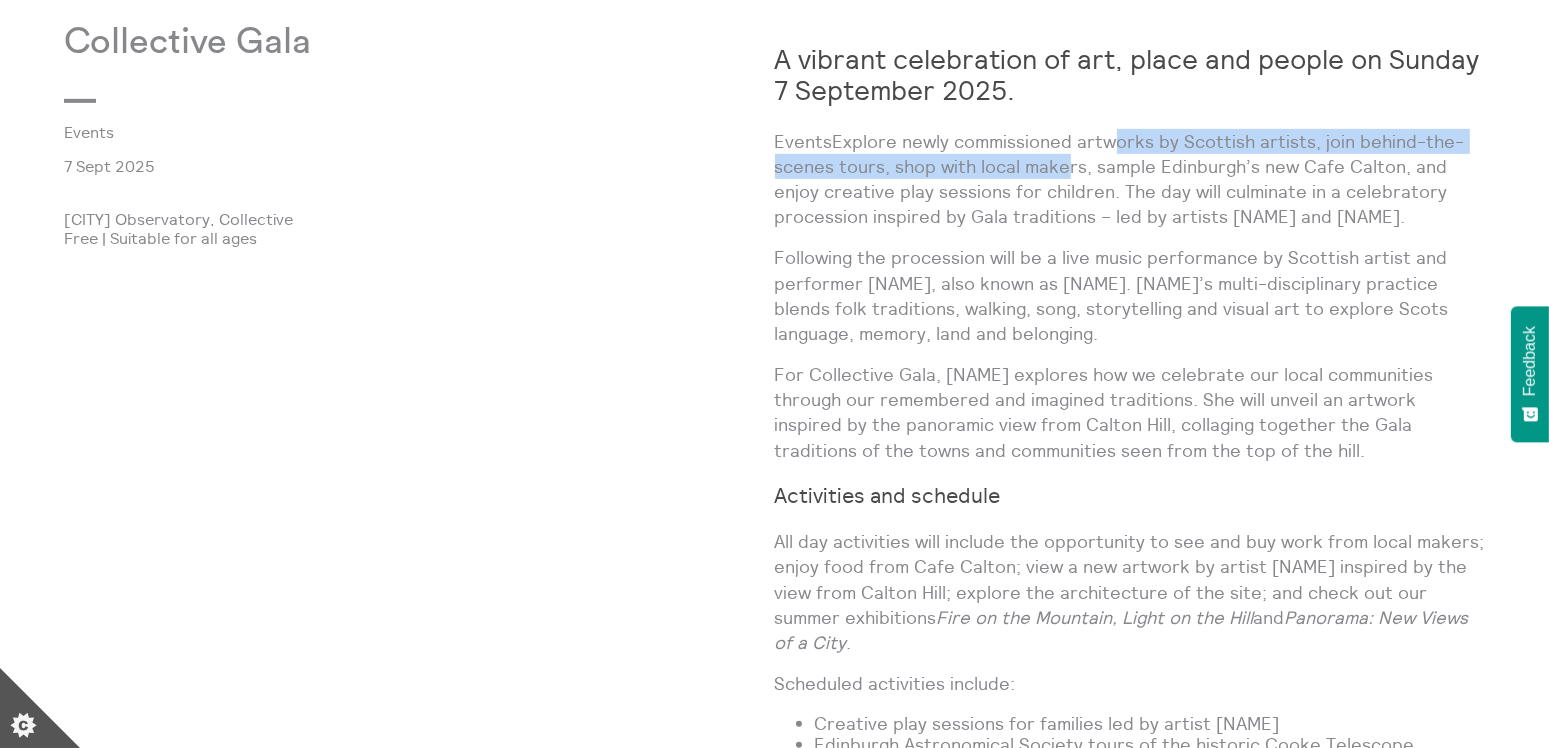 drag, startPoint x: 1104, startPoint y: 150, endPoint x: 1051, endPoint y: 157, distance: 53.460266 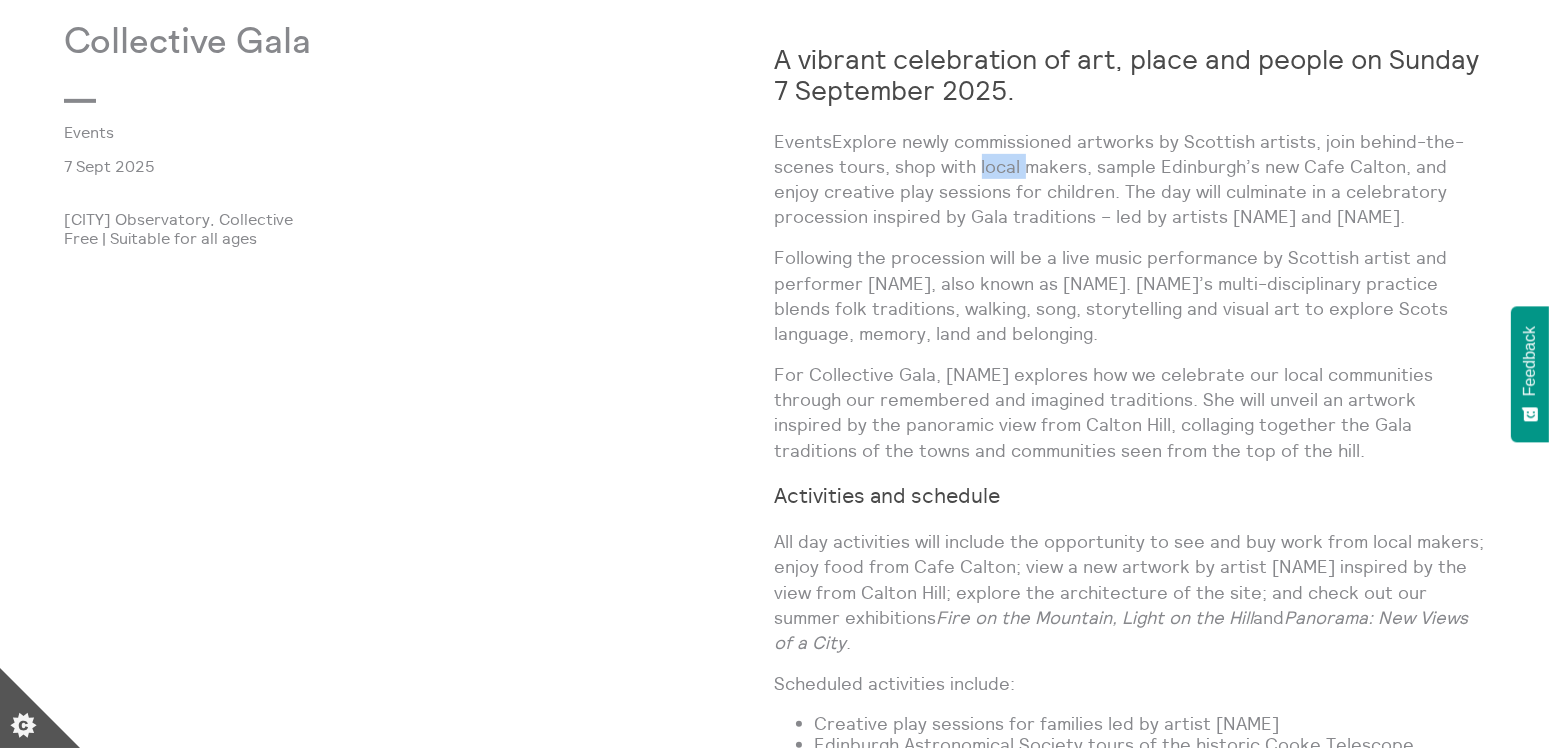 click on "EventsExplore newly commissioned artworks by Scottish artists, join behind-the-scenes tours, shop with local makers, sample Edinburgh’s new Cafe Calton, and enjoy creative play sessions for children. The day will culminate in a celebratory procession inspired by Gala traditions – led by artists [NAME] and [NAME]." at bounding box center (1130, 179) 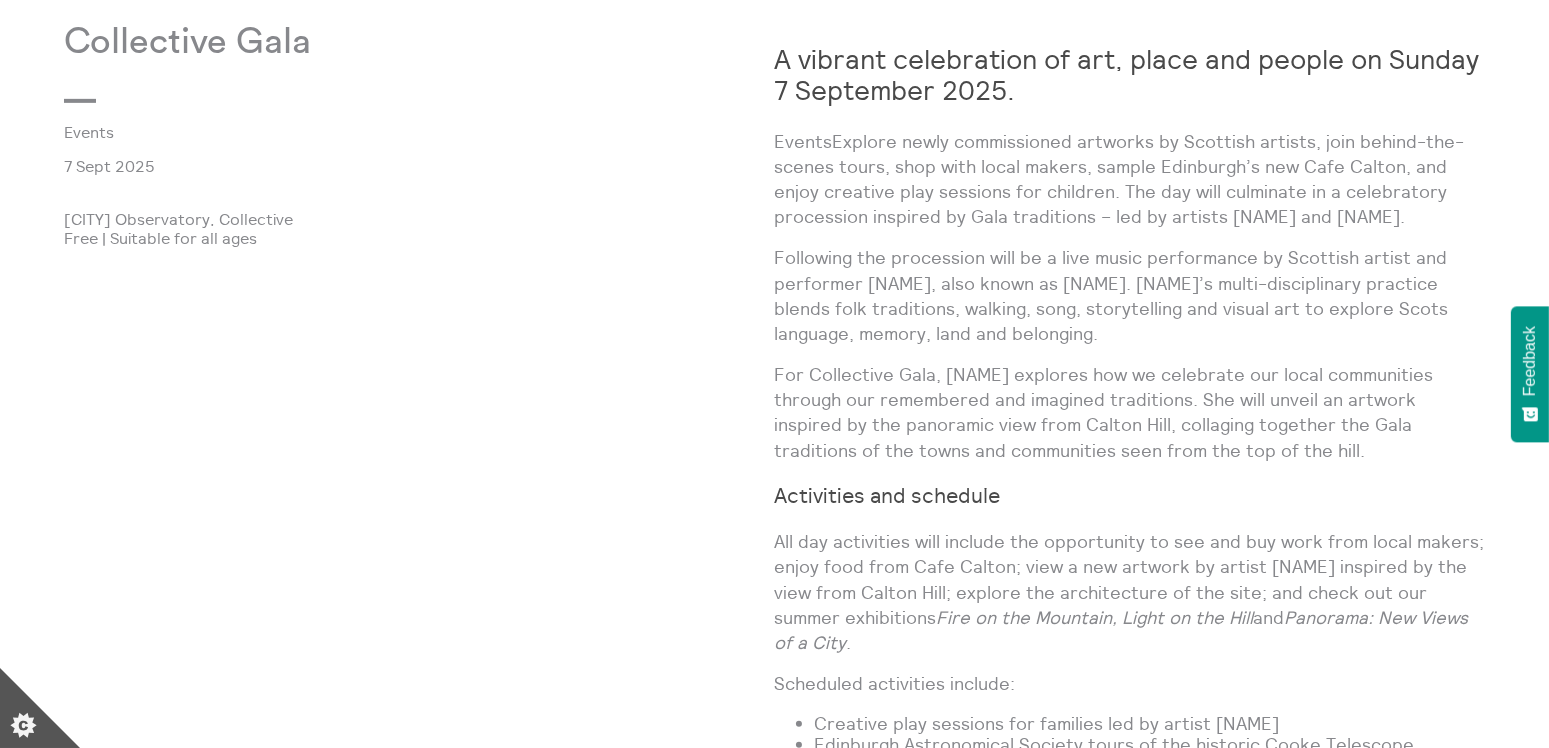 click on "EventsExplore newly commissioned artworks by Scottish artists, join behind-the-scenes tours, shop with local makers, sample Edinburgh’s new Cafe Calton, and enjoy creative play sessions for children. The day will culminate in a celebratory procession inspired by Gala traditions – led by artists [NAME] and [NAME]." at bounding box center (1130, 179) 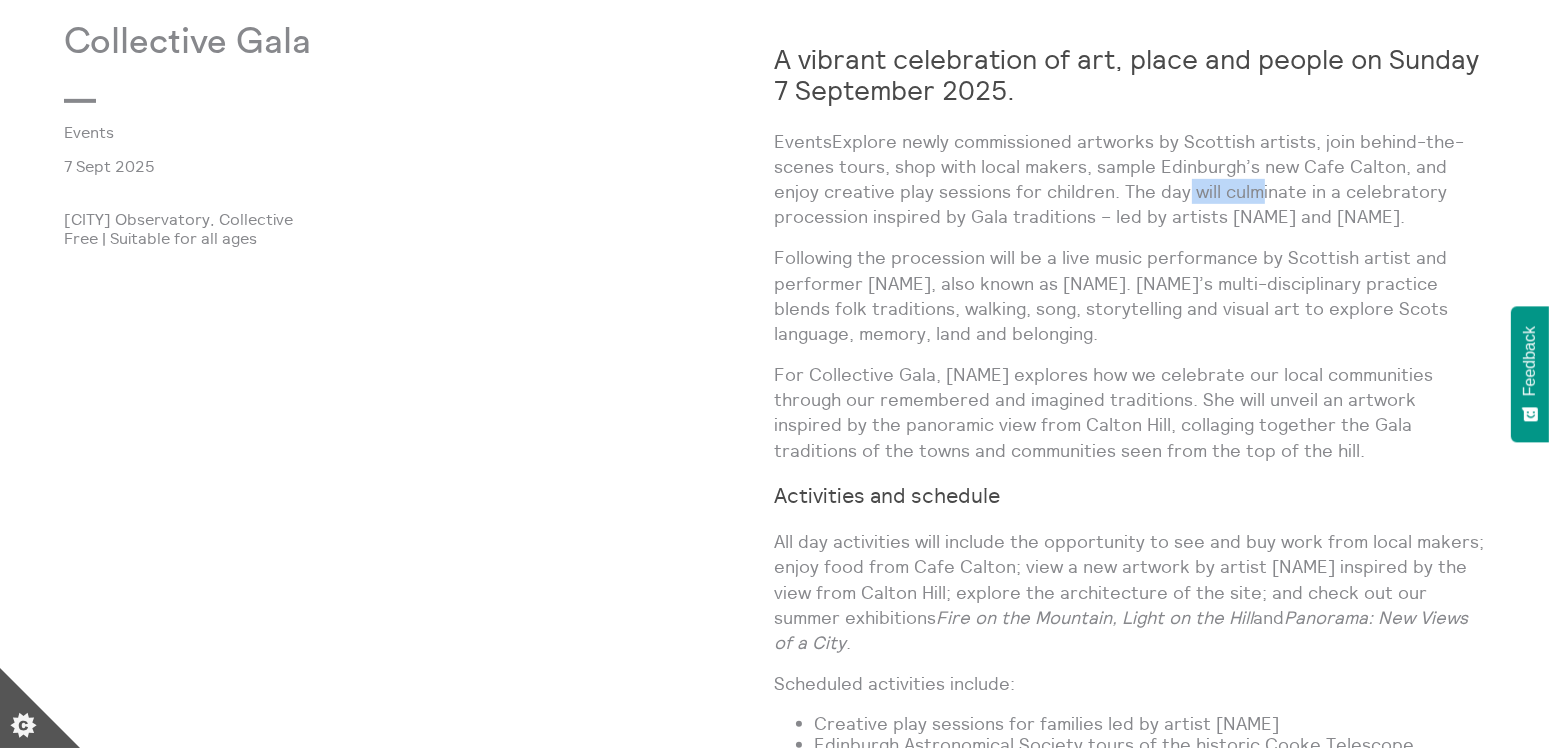 click on "EventsExplore newly commissioned artworks by Scottish artists, join behind-the-scenes tours, shop with local makers, sample Edinburgh’s new Cafe Calton, and enjoy creative play sessions for children. The day will culminate in a celebratory procession inspired by Gala traditions – led by artists [NAME] and [NAME]." at bounding box center [1130, 179] 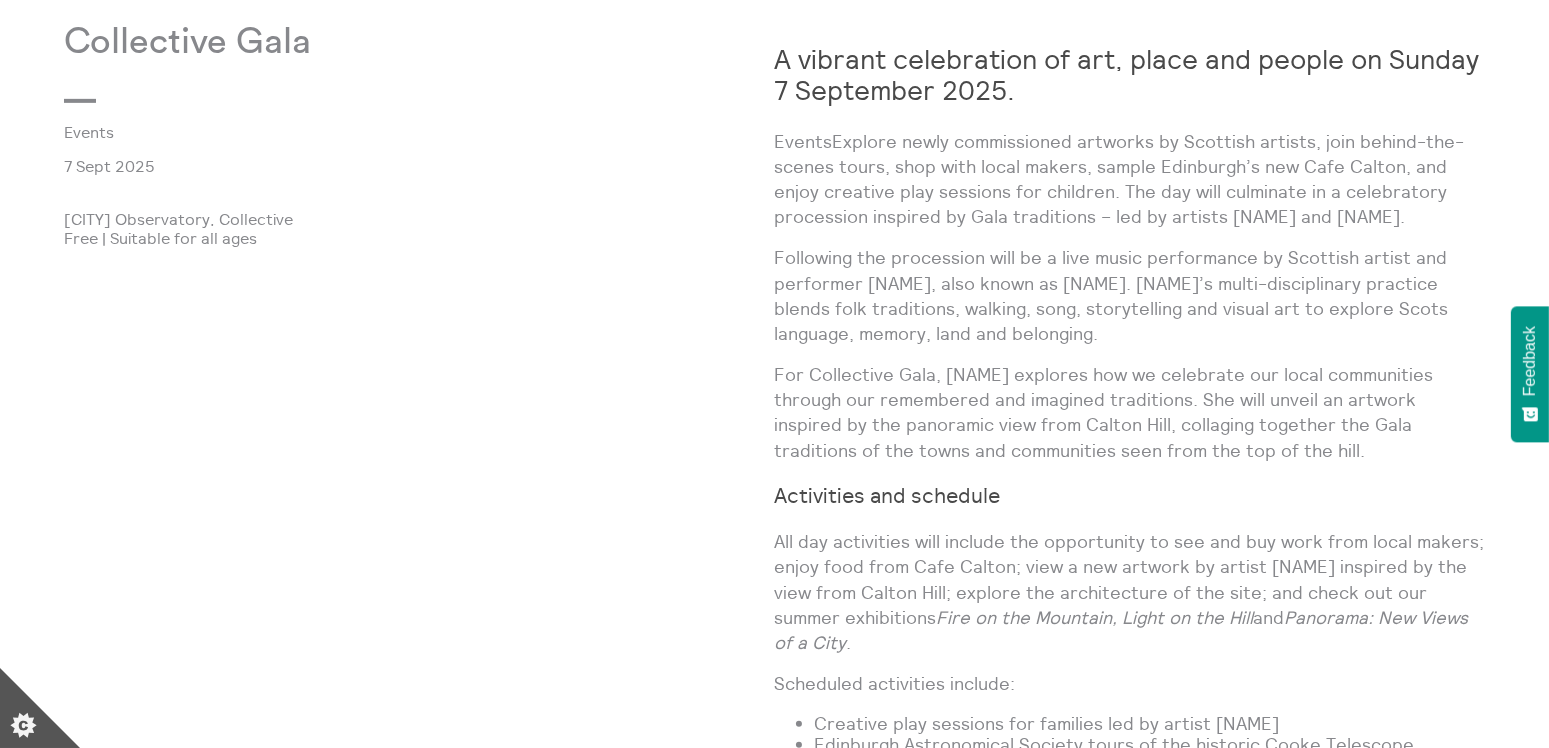 click on "Explore newly commissioned artworks by Scottish artists, join behind-the-scenes tours, shop with local makers, sample Edinburgh’s new Cafe Calton, and enjoy creative play sessions for children. The day will culminate in a celebratory procession inspired by Gala traditions – led by artists Seamus Killick and Quinie." at bounding box center (1130, 179) 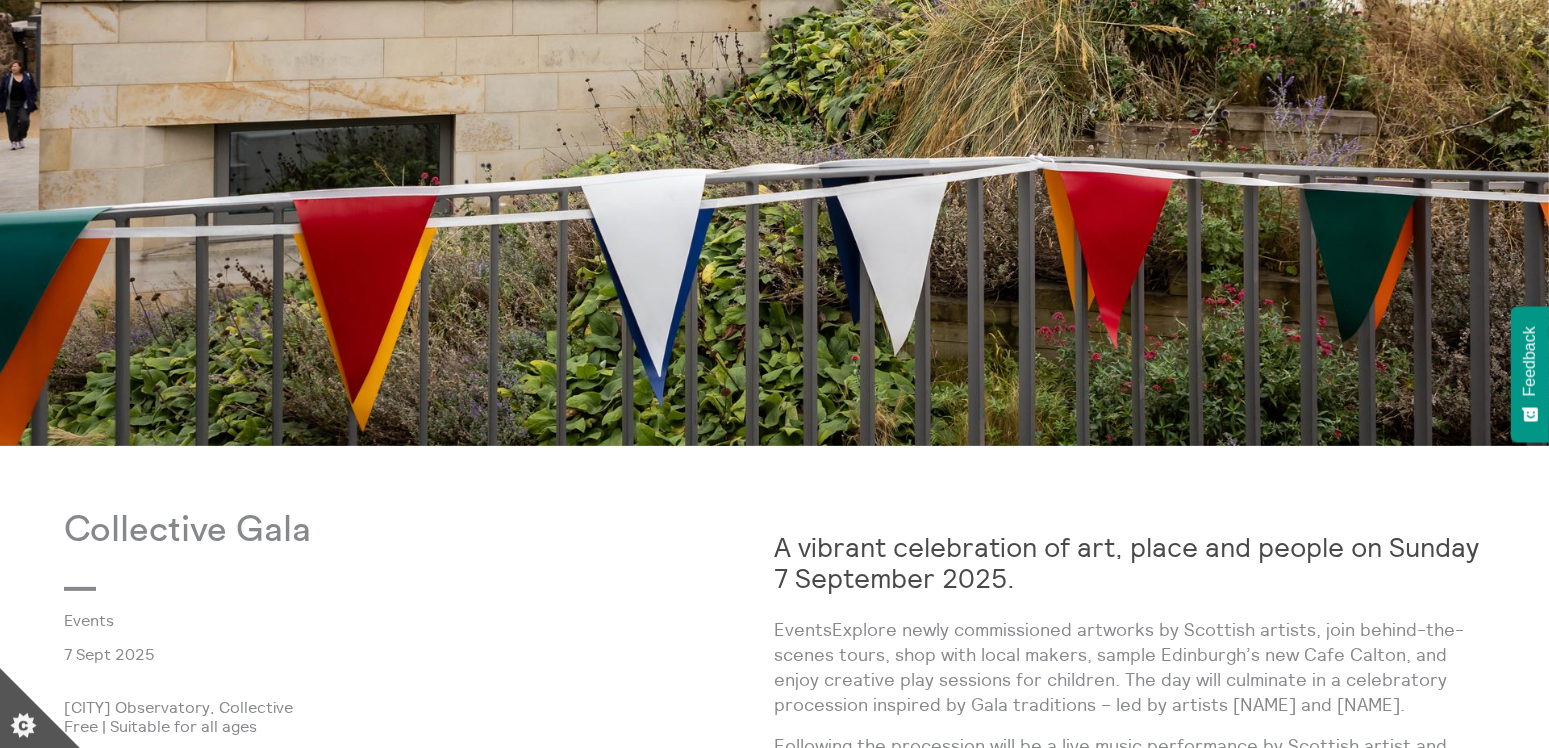 scroll, scrollTop: 703, scrollLeft: 0, axis: vertical 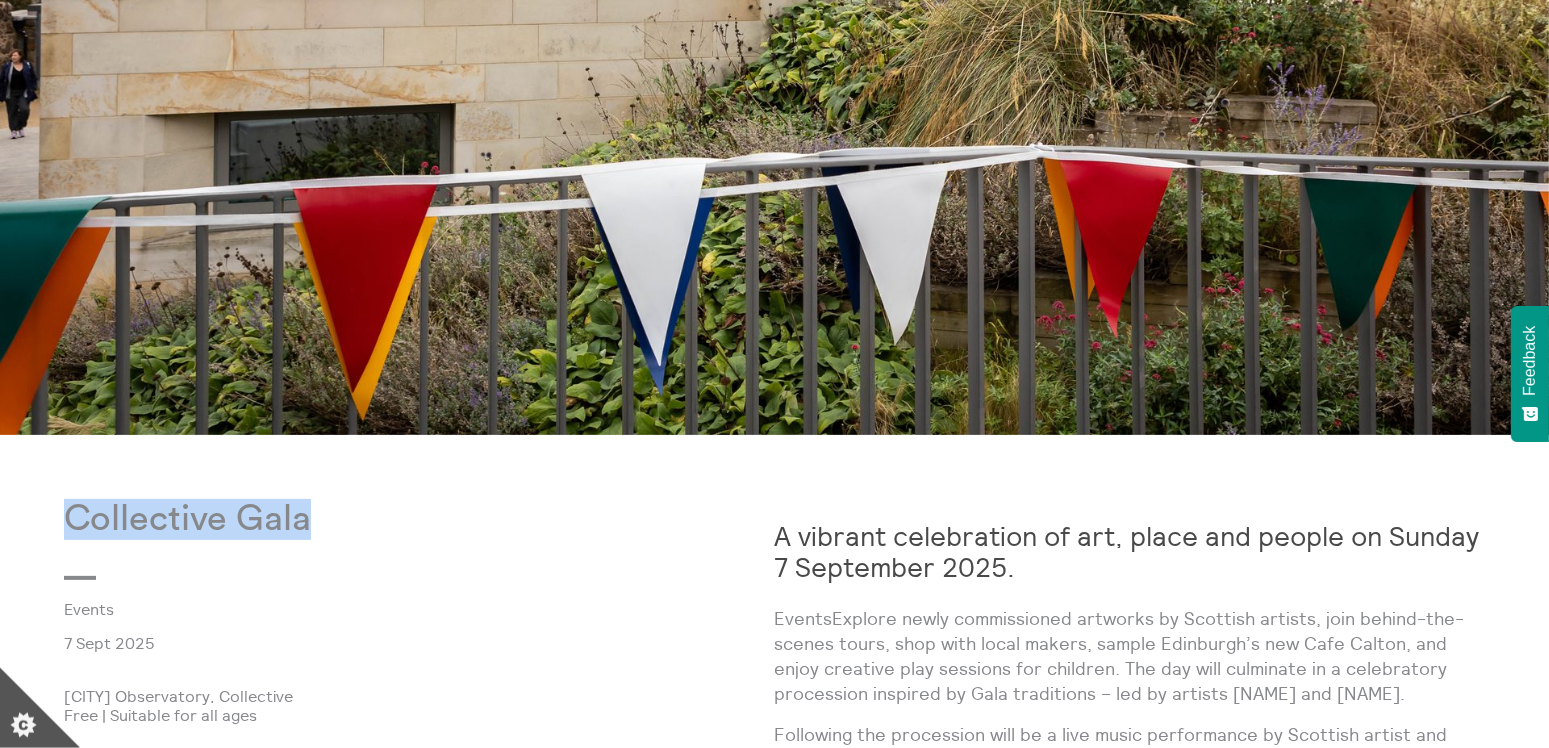 drag, startPoint x: 70, startPoint y: 509, endPoint x: 331, endPoint y: 490, distance: 261.69064 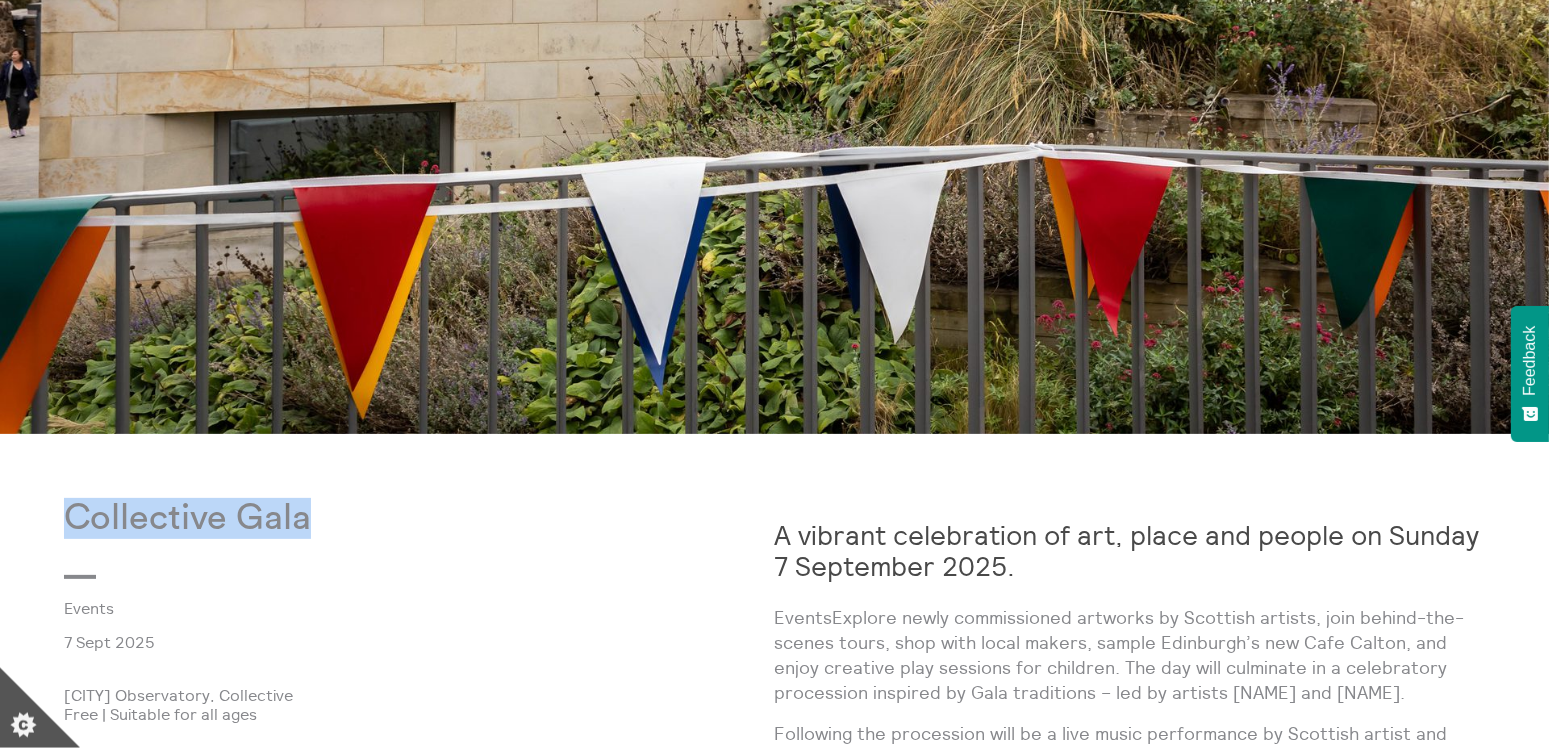 click on "**********" at bounding box center (774, 709) 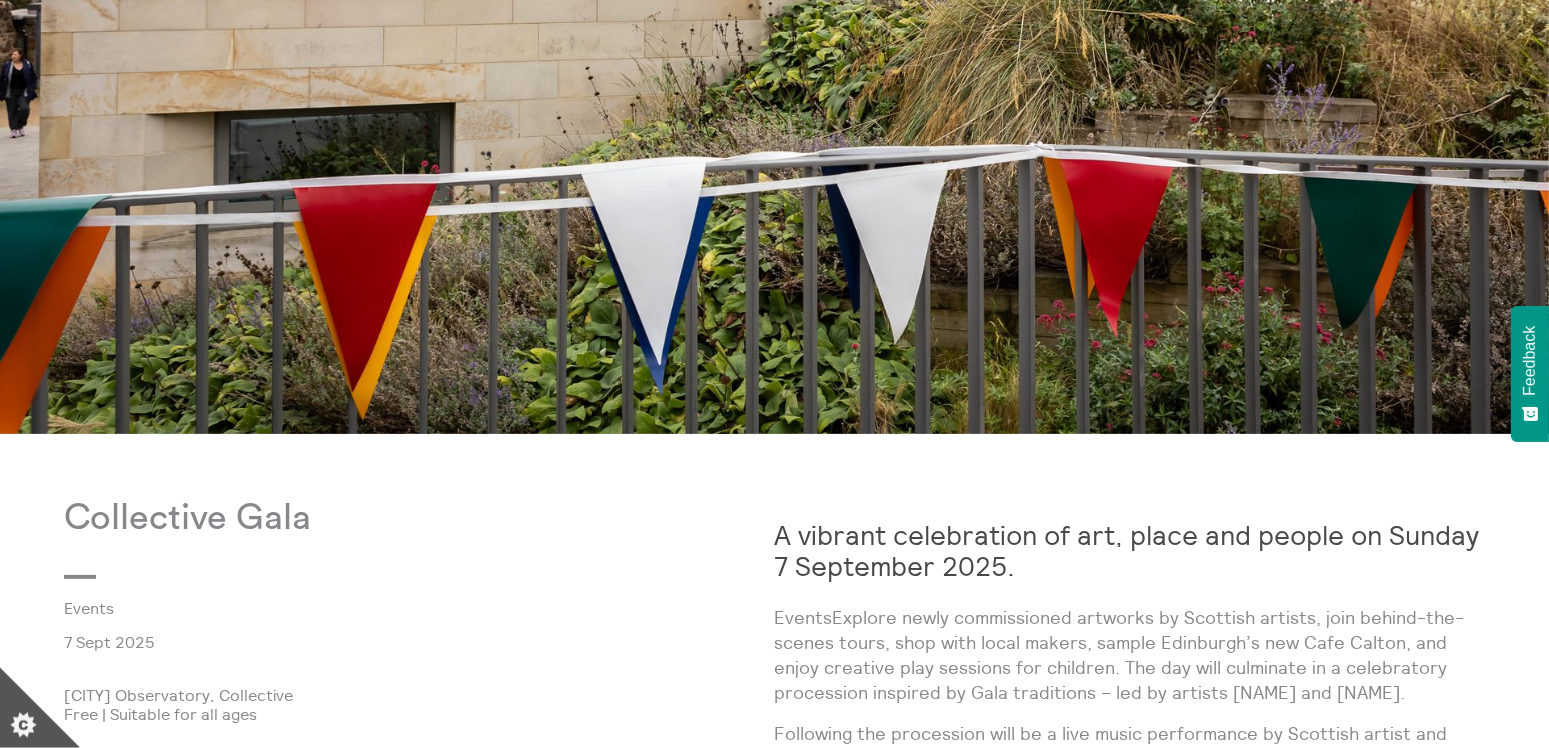 click on "Collective Gala
Events
7 Sept 2025
City Observatory, Collective
Free | Suitable for all ages" at bounding box center (419, 1029) 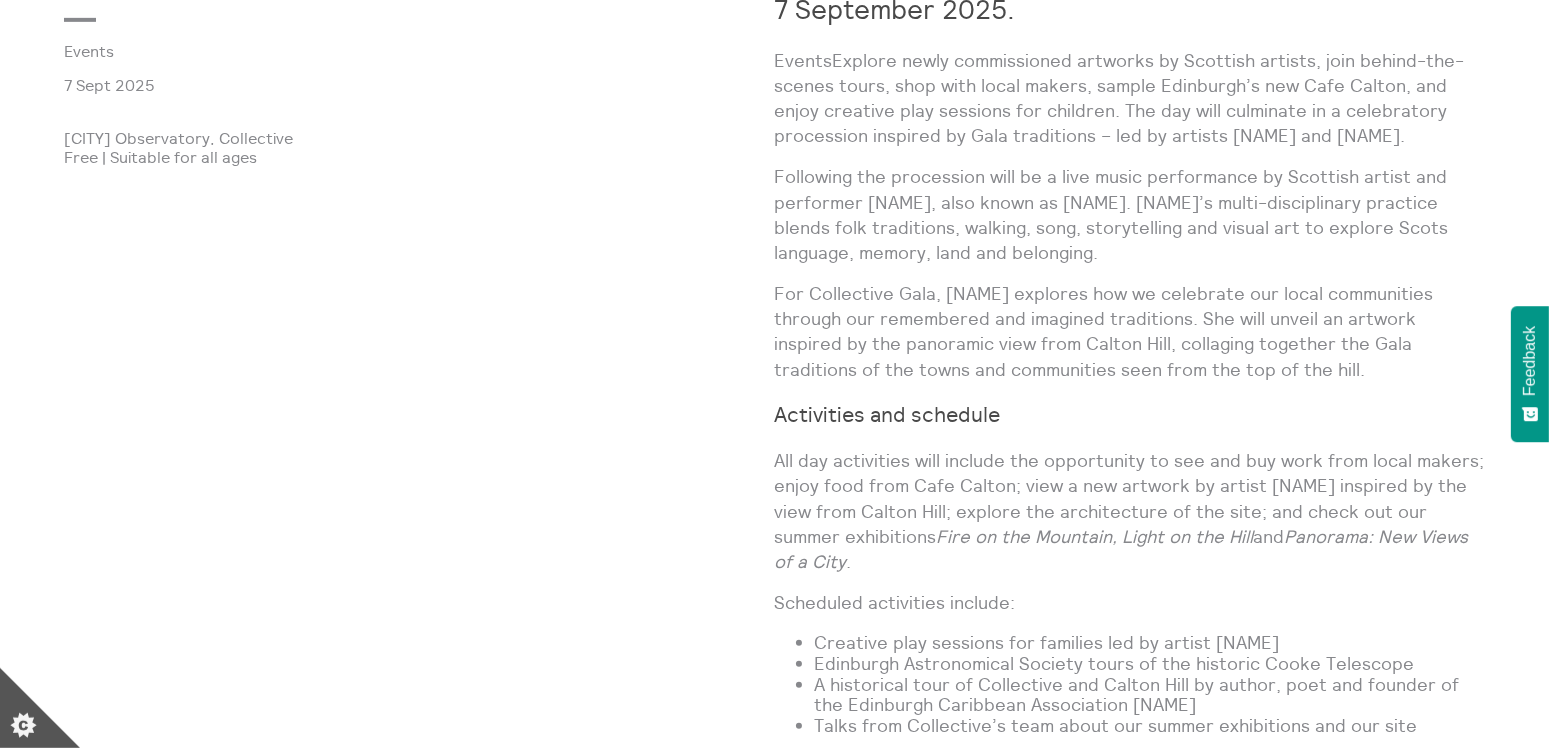 scroll, scrollTop: 1260, scrollLeft: 0, axis: vertical 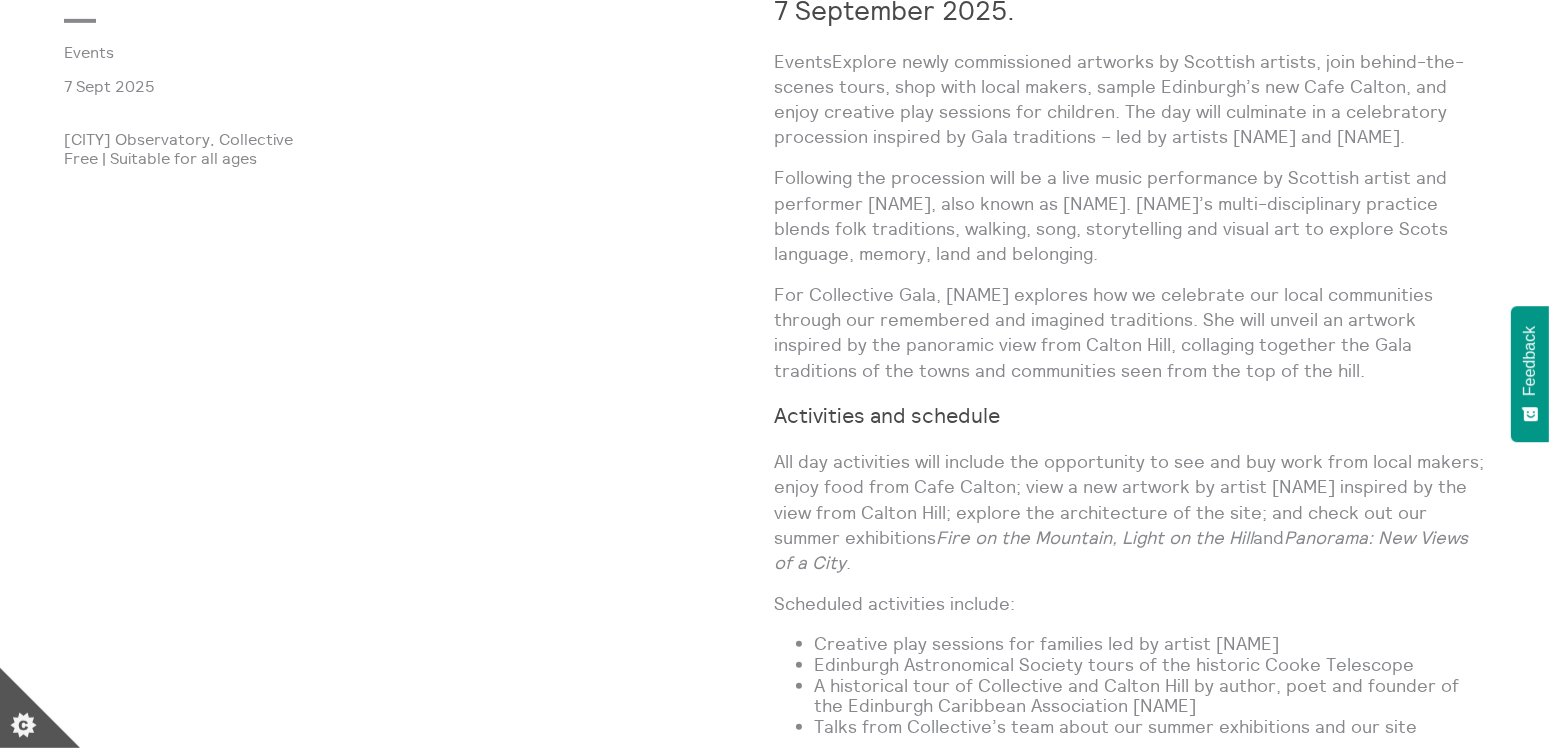 click on "For Collective Gala, Quinie explores how we celebrate our local communities through our remembered and imagined traditions. She will unveil an artwork inspired by the panoramic view from Calton Hill, collaging together the Gala traditions of the towns and communities seen from the top of the hill." at bounding box center (1130, 332) 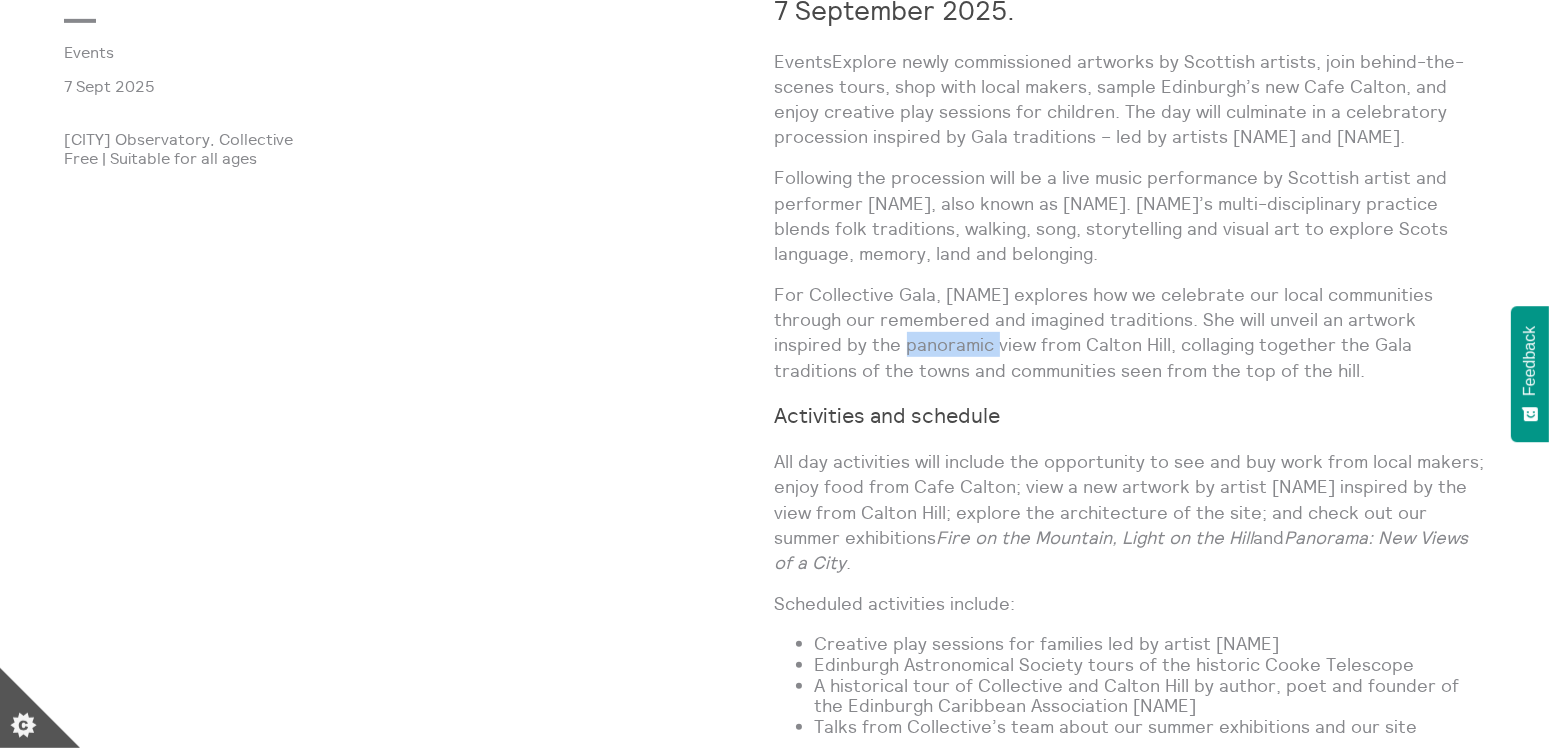 click on "For Collective Gala, Quinie explores how we celebrate our local communities through our remembered and imagined traditions. She will unveil an artwork inspired by the panoramic view from Calton Hill, collaging together the Gala traditions of the towns and communities seen from the top of the hill." at bounding box center [1130, 332] 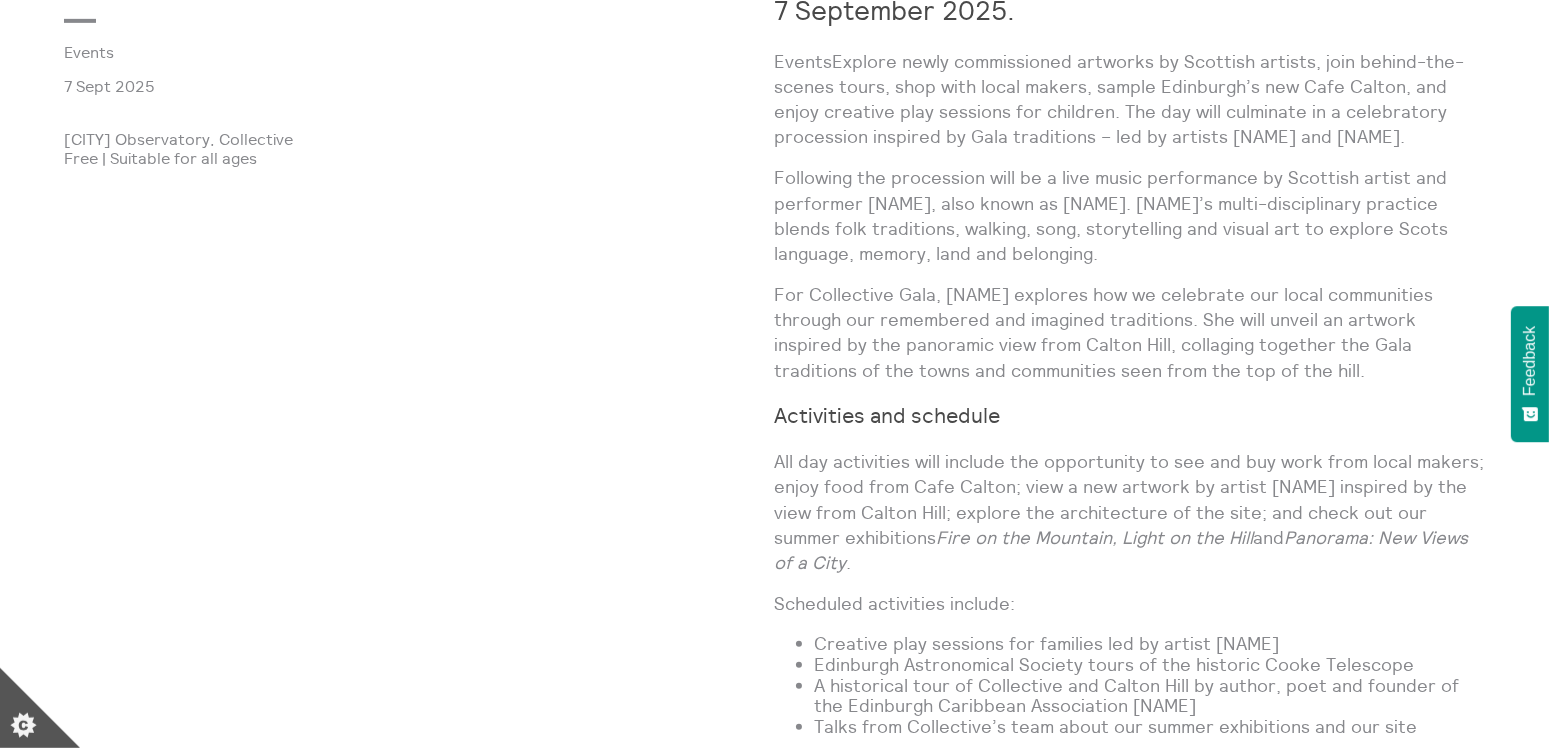 click on "For Collective Gala, Quinie explores how we celebrate our local communities through our remembered and imagined traditions. She will unveil an artwork inspired by the panoramic view from Calton Hill, collaging together the Gala traditions of the towns and communities seen from the top of the hill." at bounding box center [1130, 332] 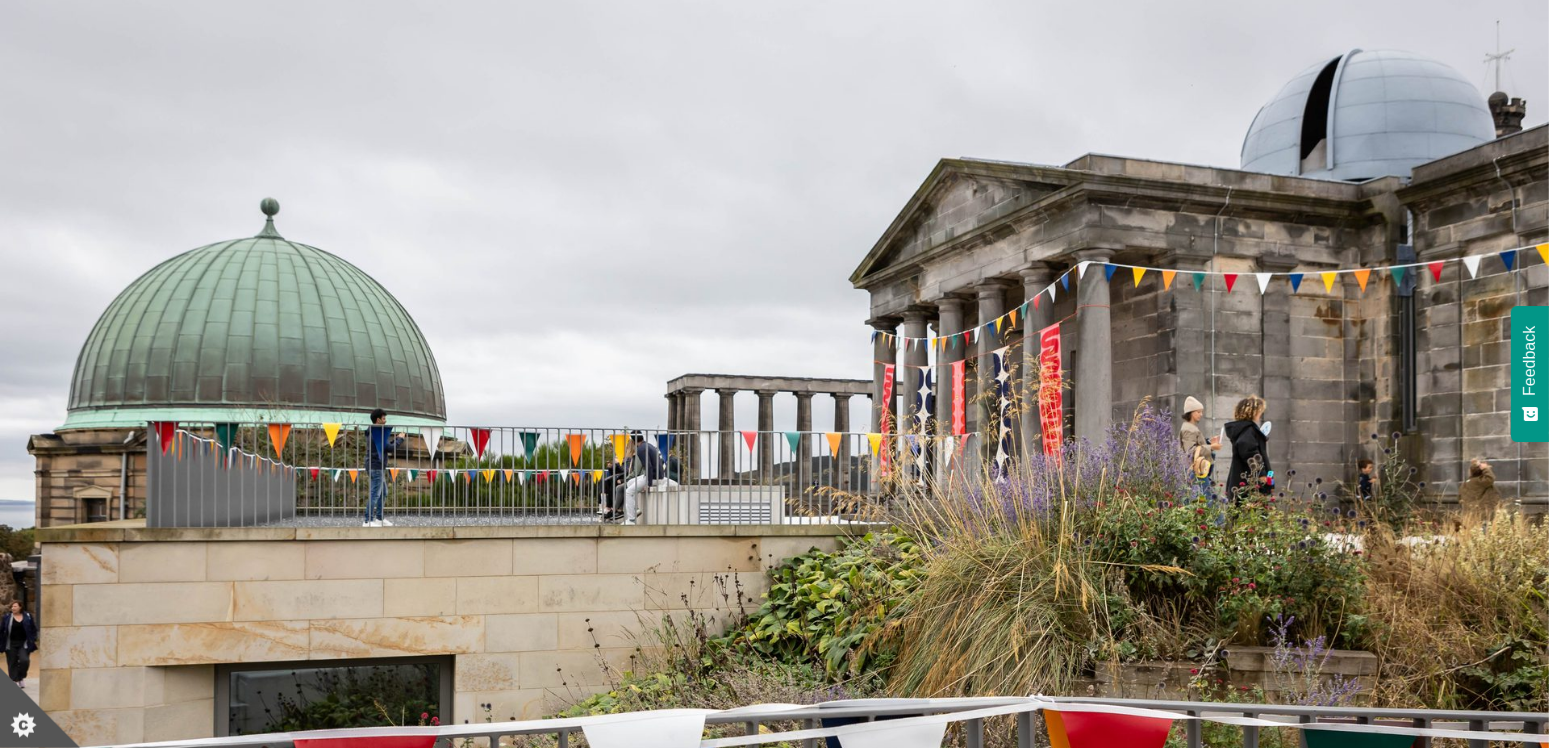 scroll, scrollTop: 0, scrollLeft: 0, axis: both 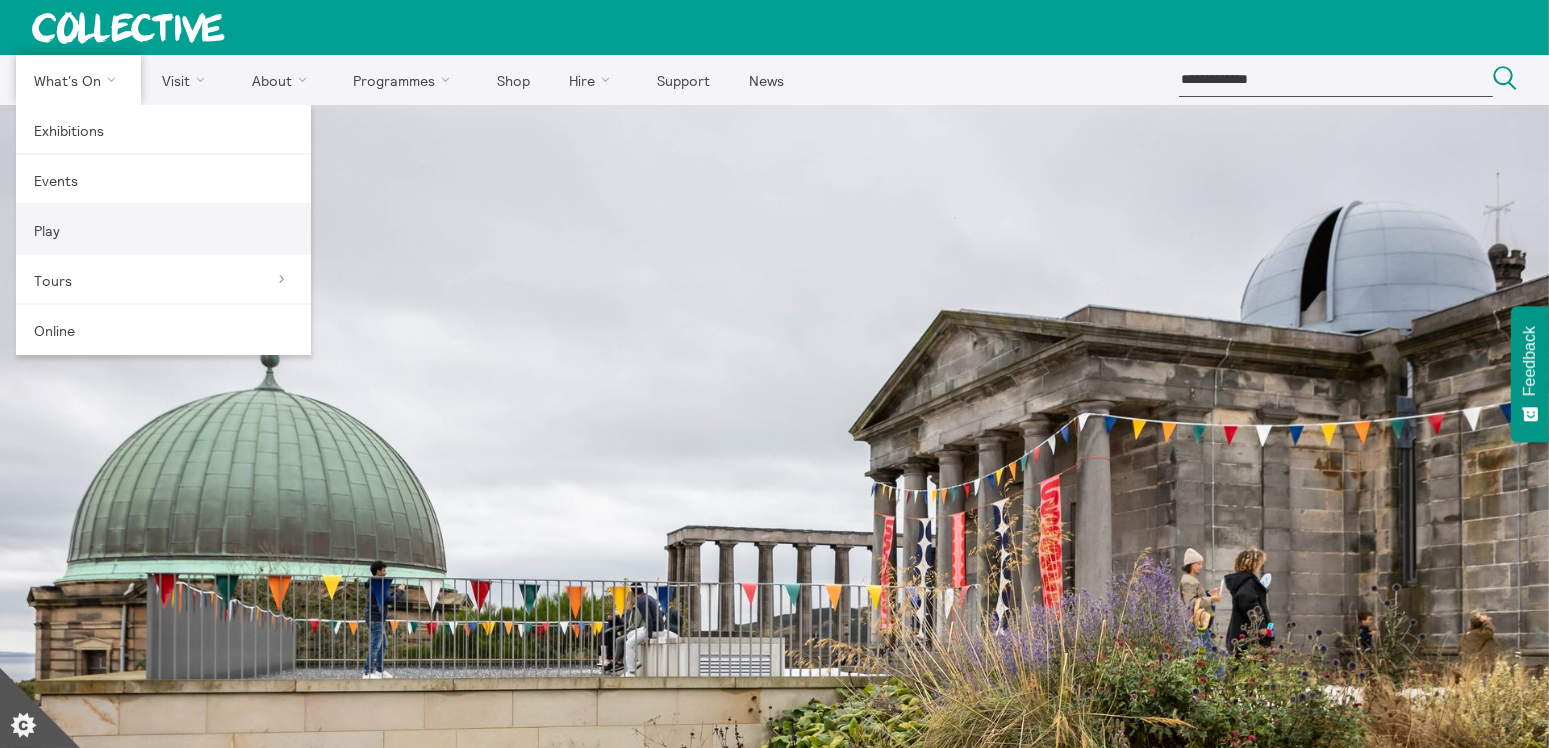 click on "Play" at bounding box center [163, 230] 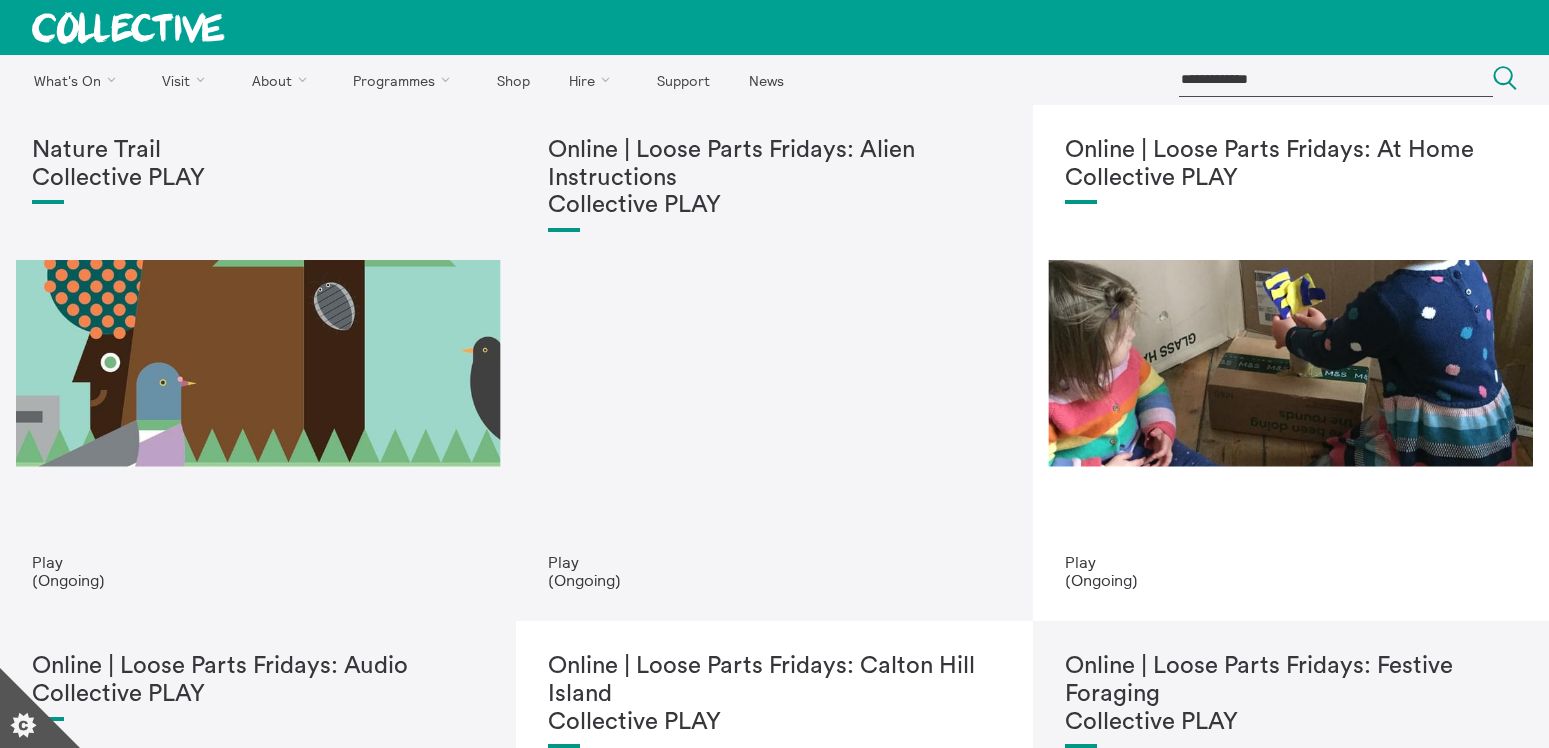 scroll, scrollTop: 0, scrollLeft: 0, axis: both 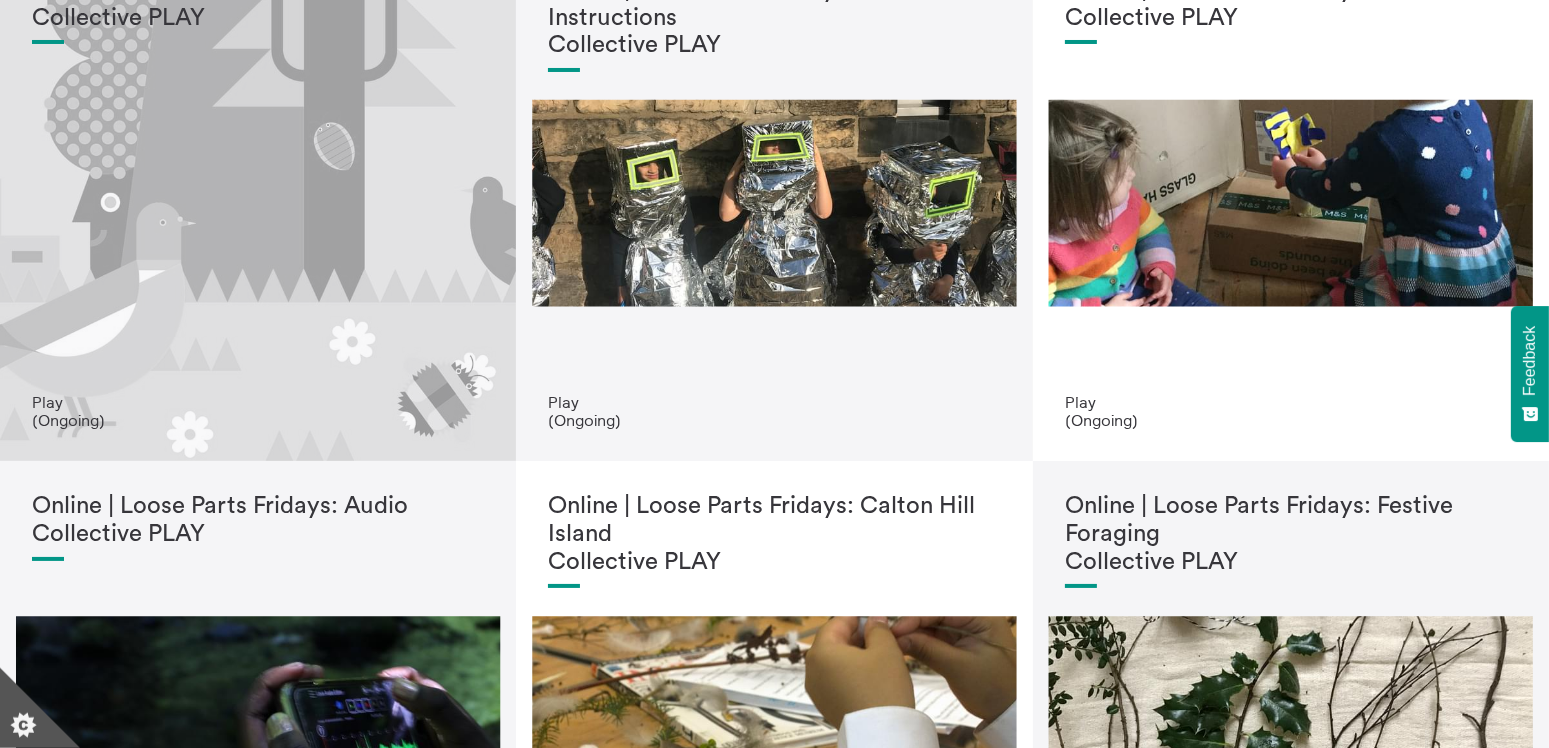 click on "Nature Trail Collective PLAY" at bounding box center (258, 185) 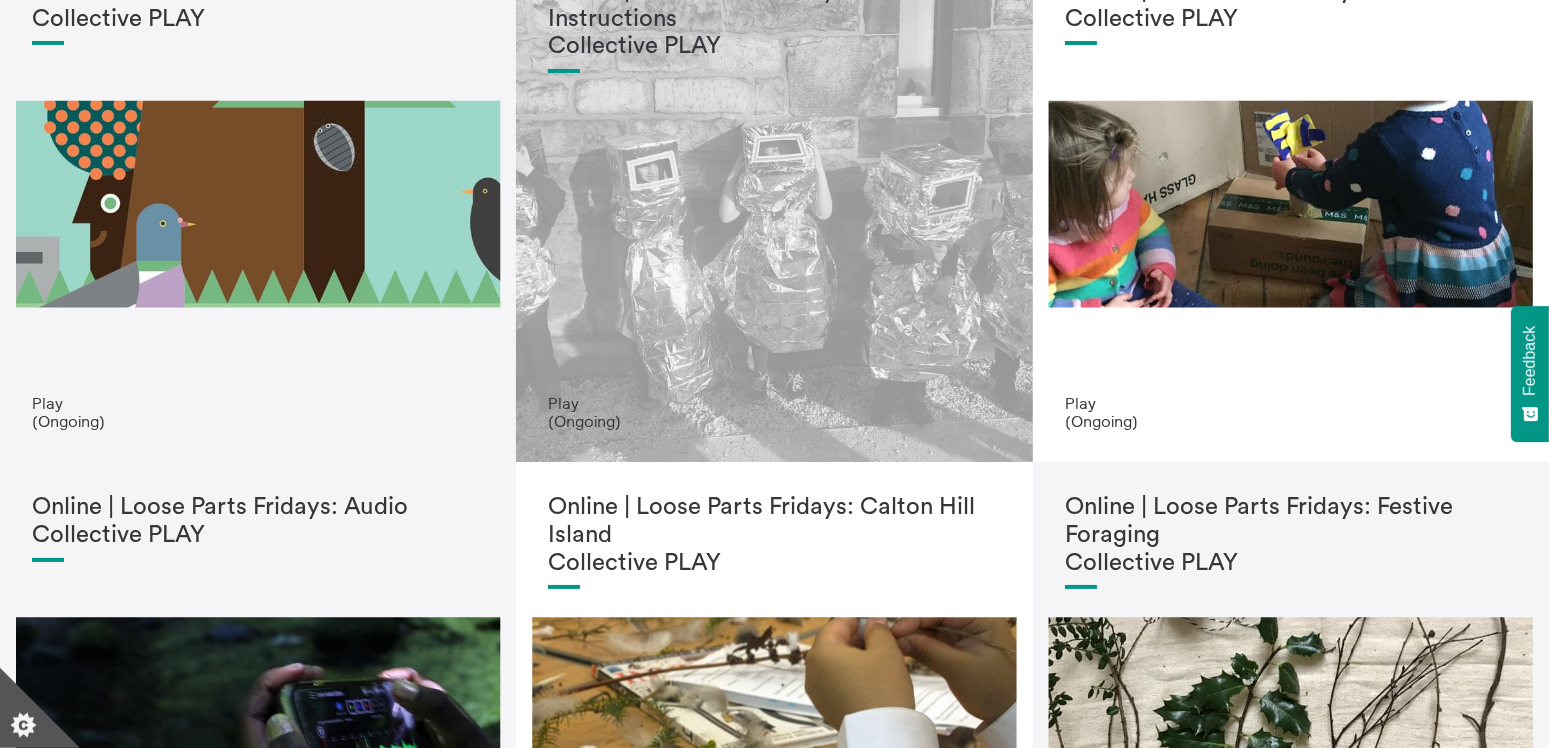 scroll, scrollTop: 158, scrollLeft: 0, axis: vertical 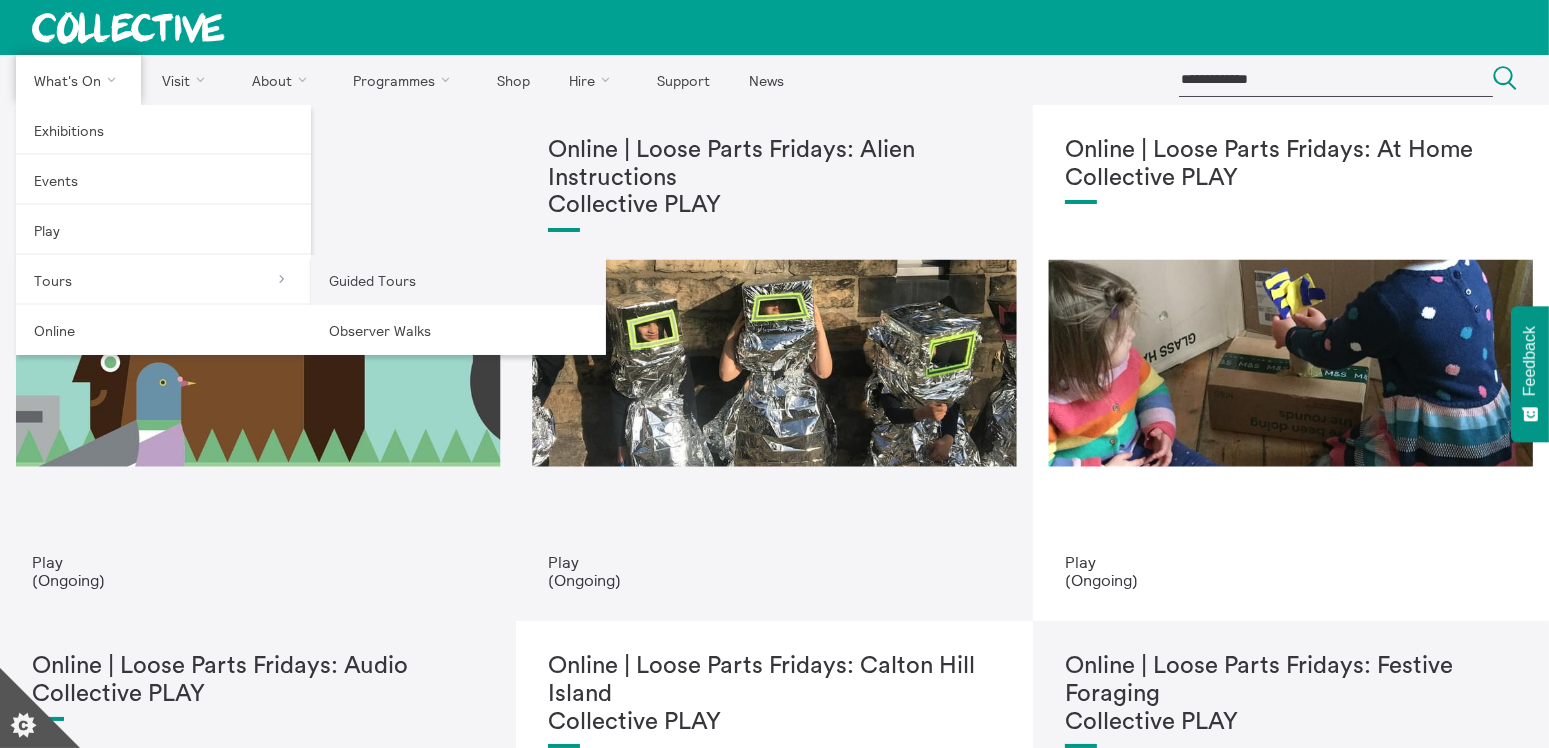 click on "Guided Tours" at bounding box center (458, 280) 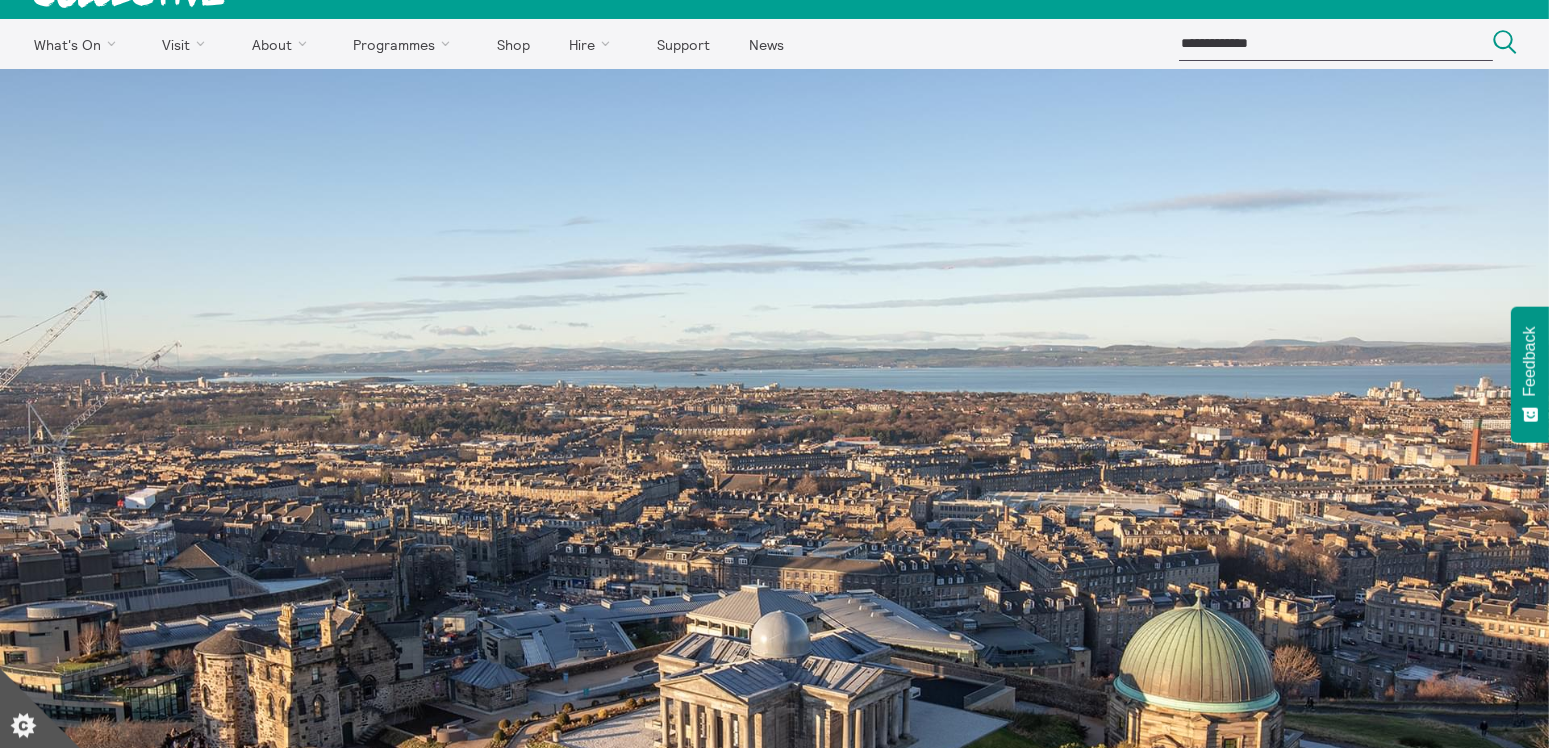scroll, scrollTop: 0, scrollLeft: 0, axis: both 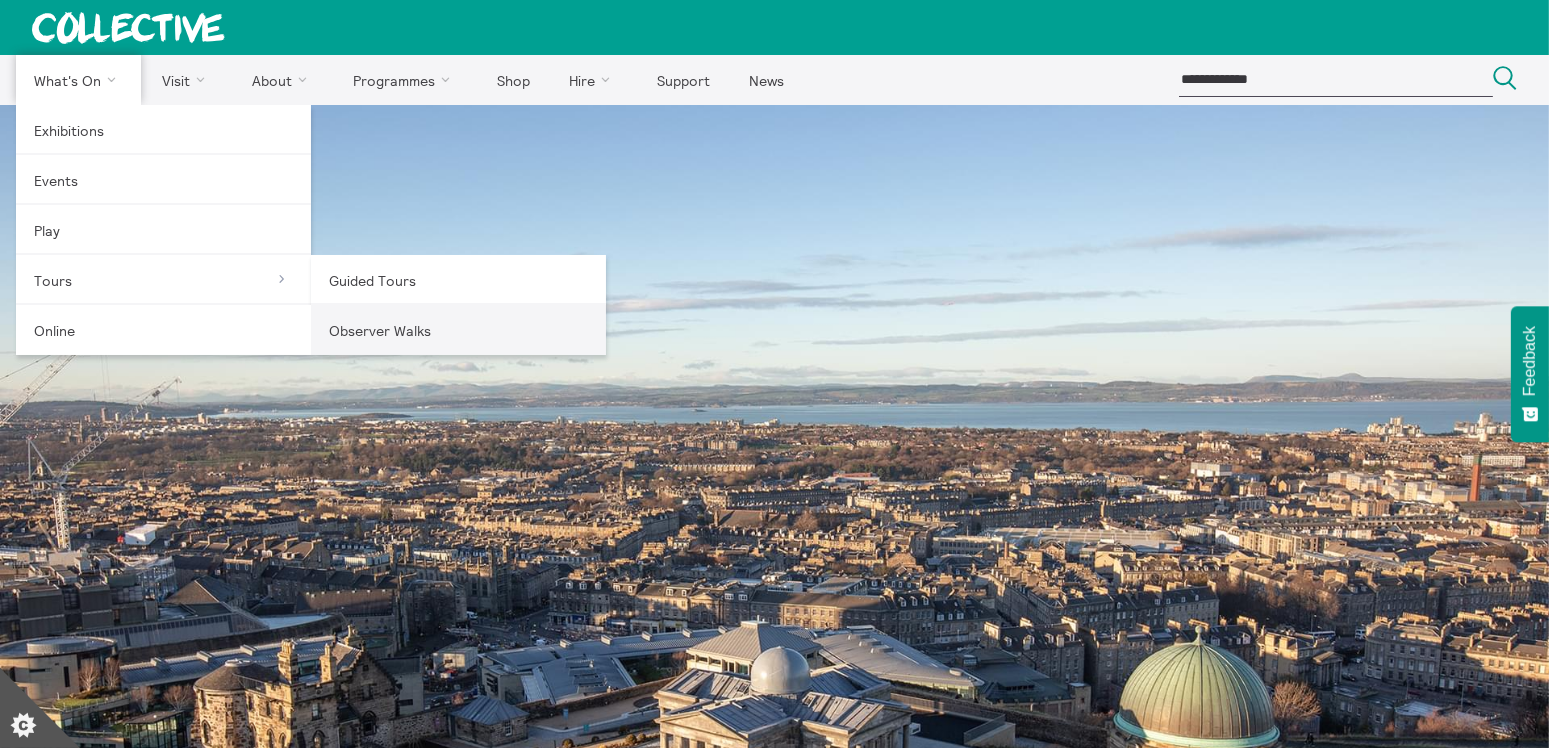 click on "Observer Walks" at bounding box center [458, 330] 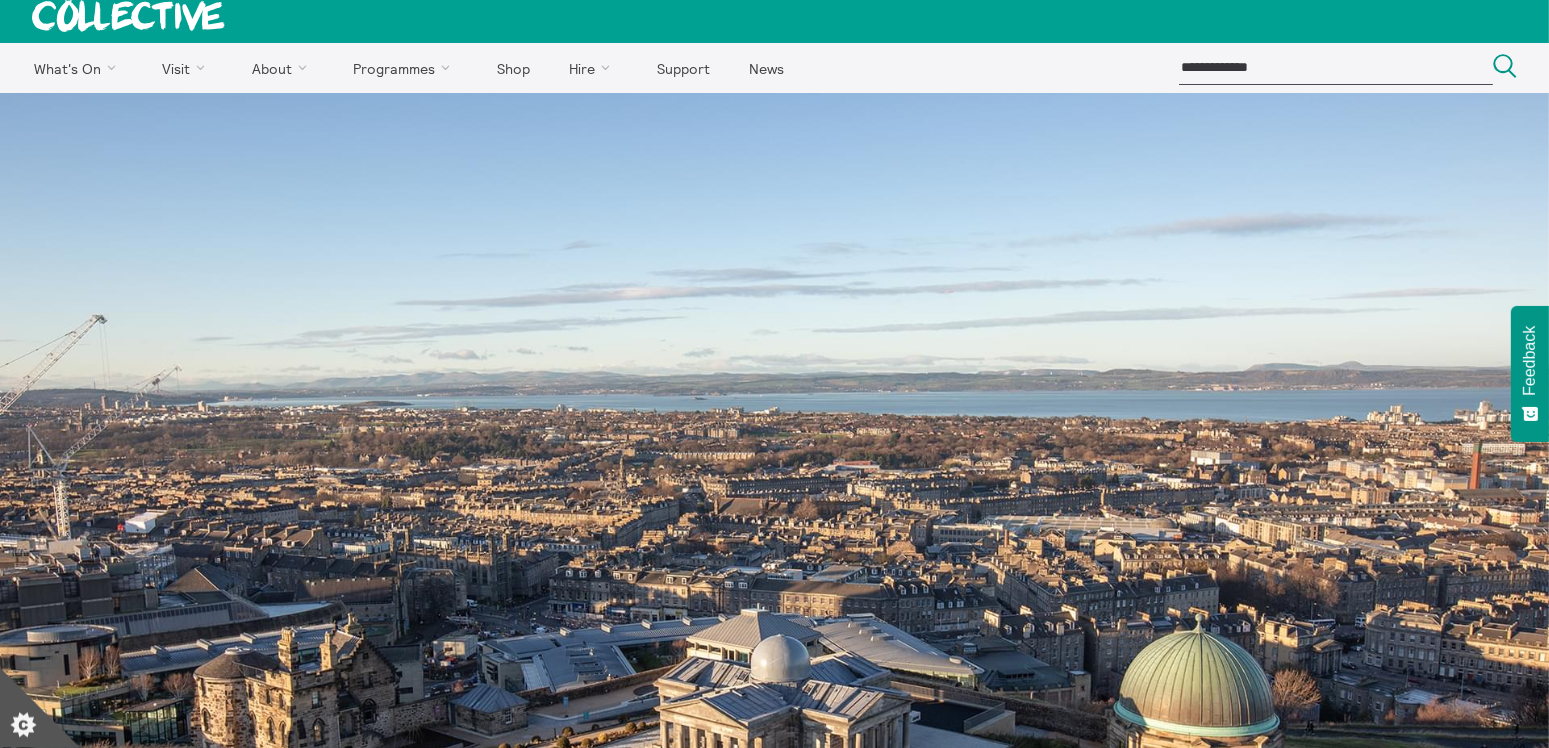 scroll, scrollTop: 0, scrollLeft: 0, axis: both 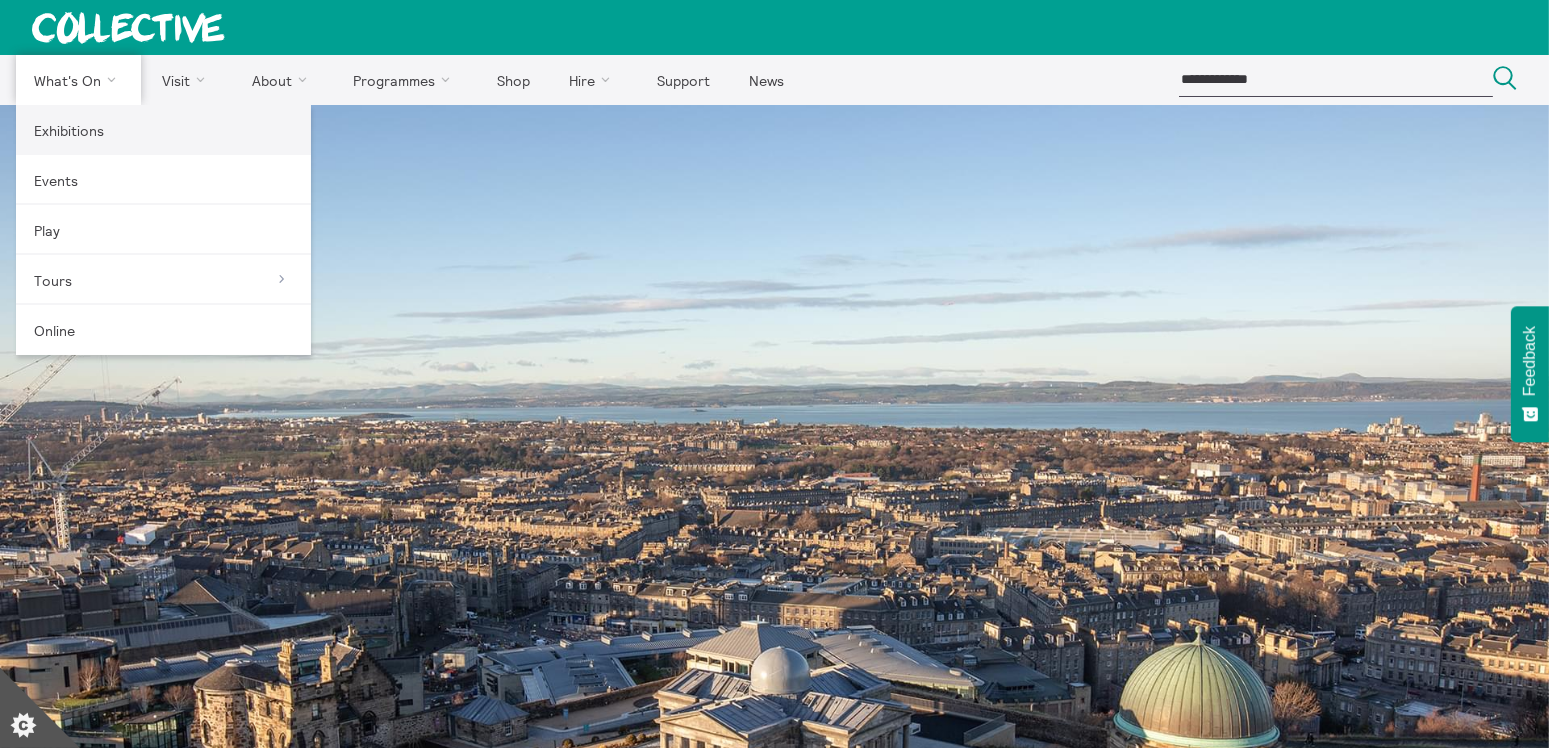 click on "Exhibitions" at bounding box center [163, 130] 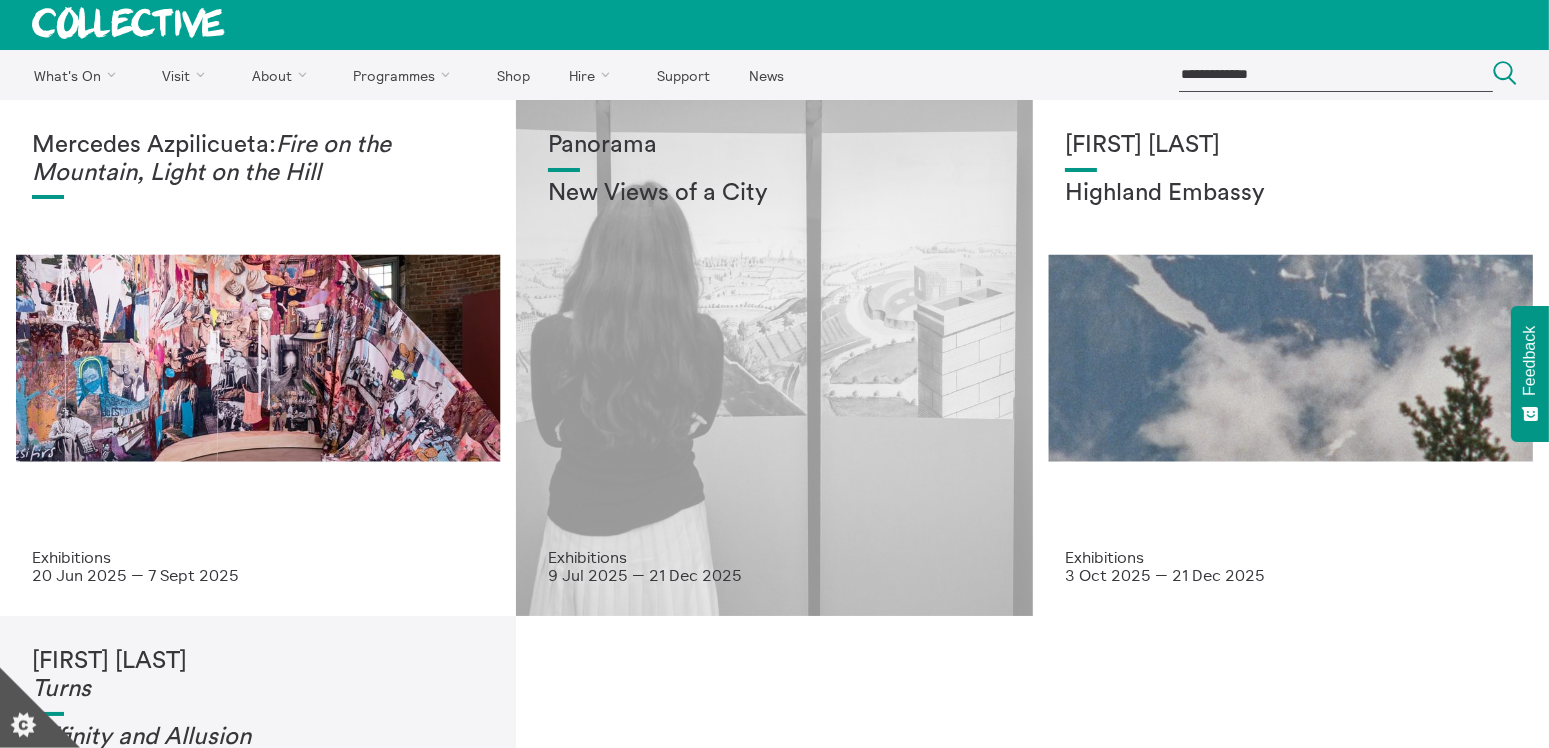 scroll, scrollTop: 5, scrollLeft: 0, axis: vertical 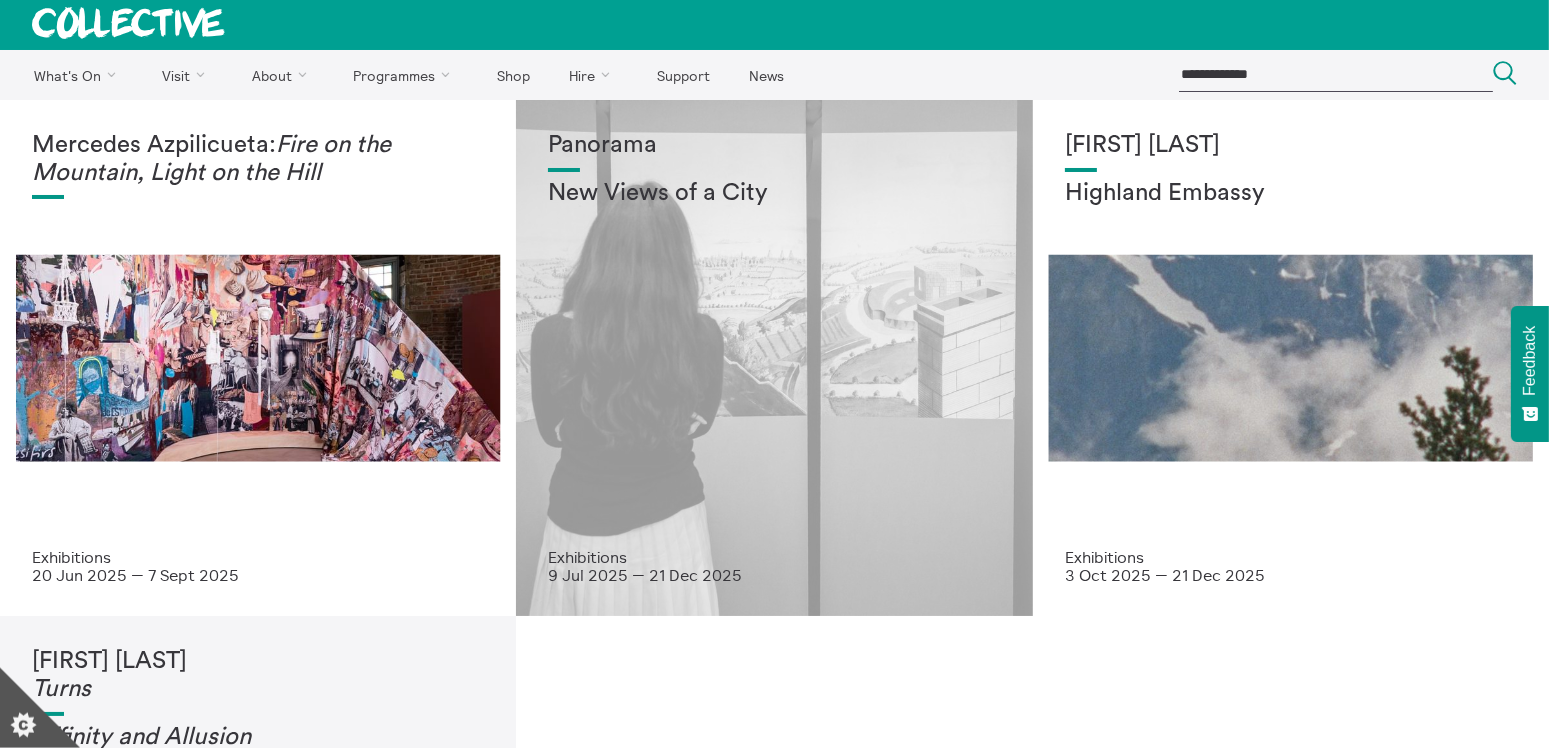 click on "Panorama
New Views of a City" at bounding box center [774, 340] 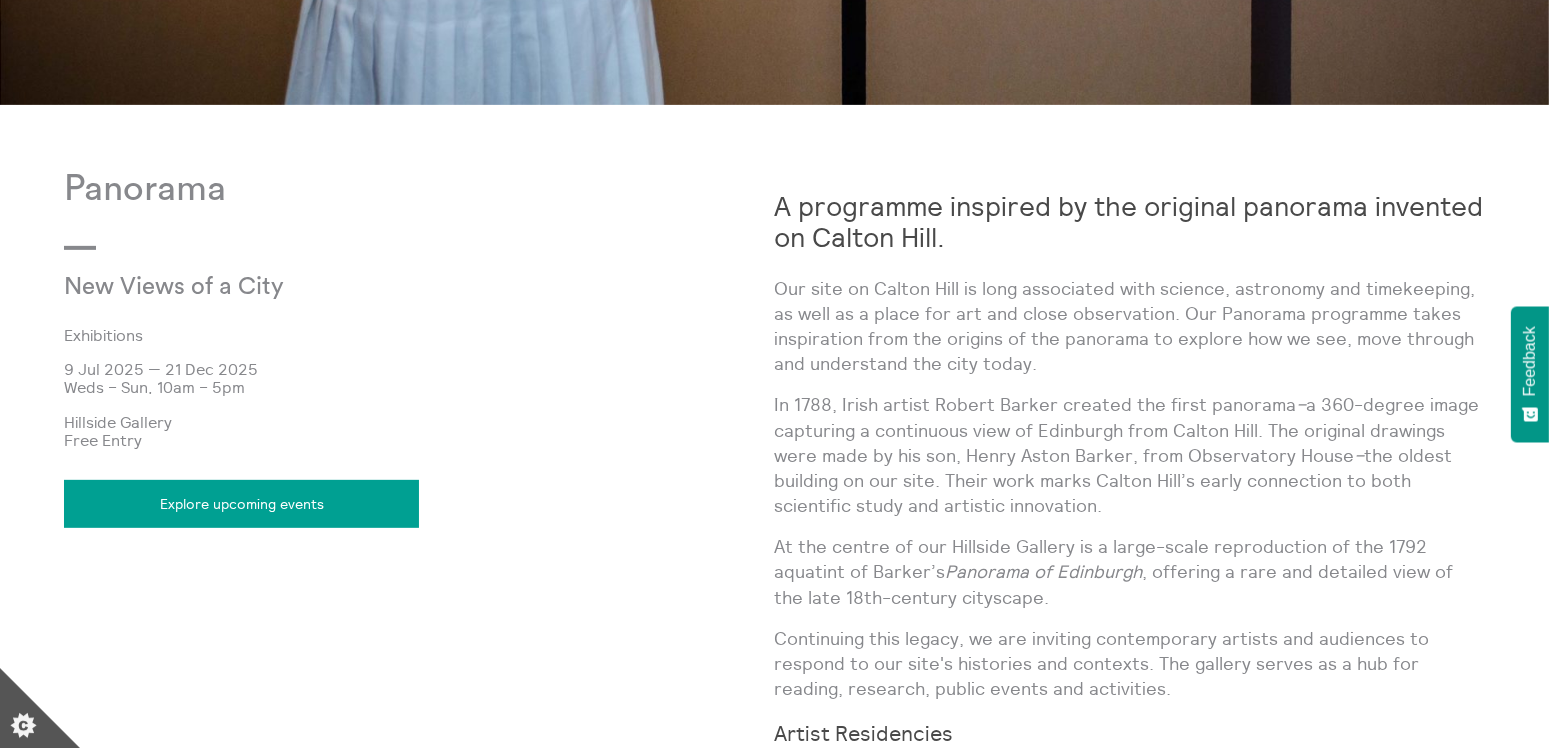 scroll, scrollTop: 1040, scrollLeft: 0, axis: vertical 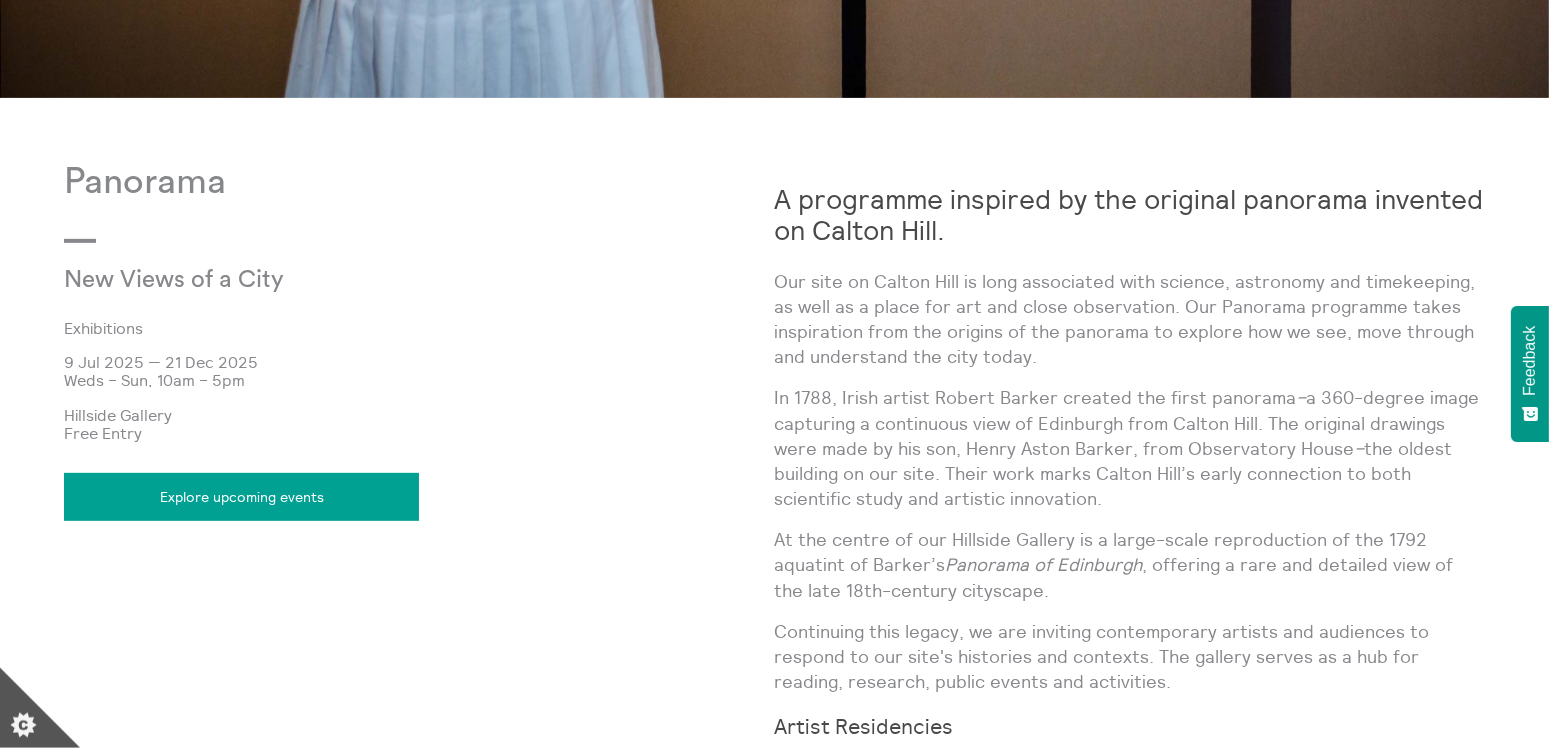 click on "A programme inspired by the original panorama invented on Calton Hill." at bounding box center [1129, 214] 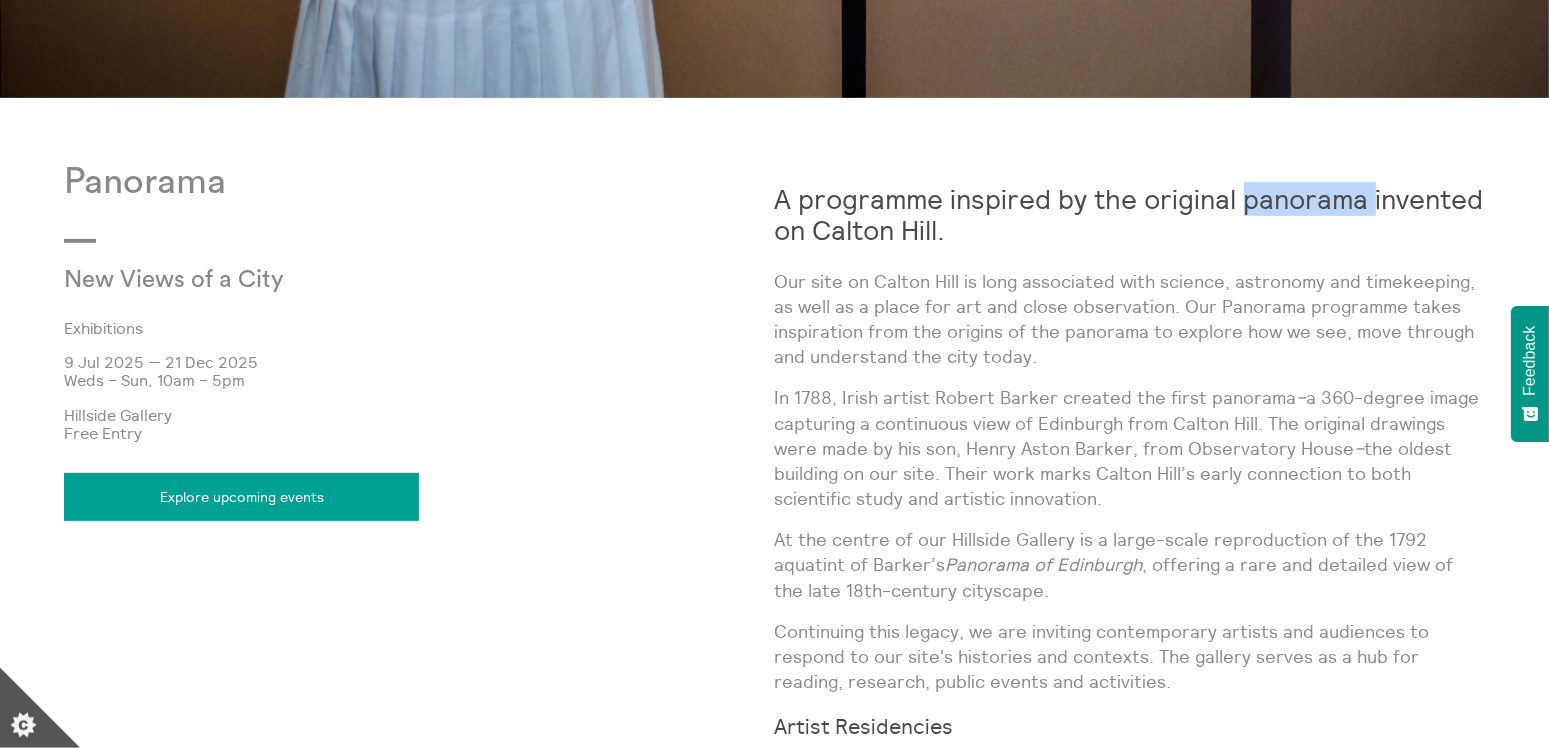 click on "A programme inspired by the original panorama invented on Calton Hill." at bounding box center (1129, 214) 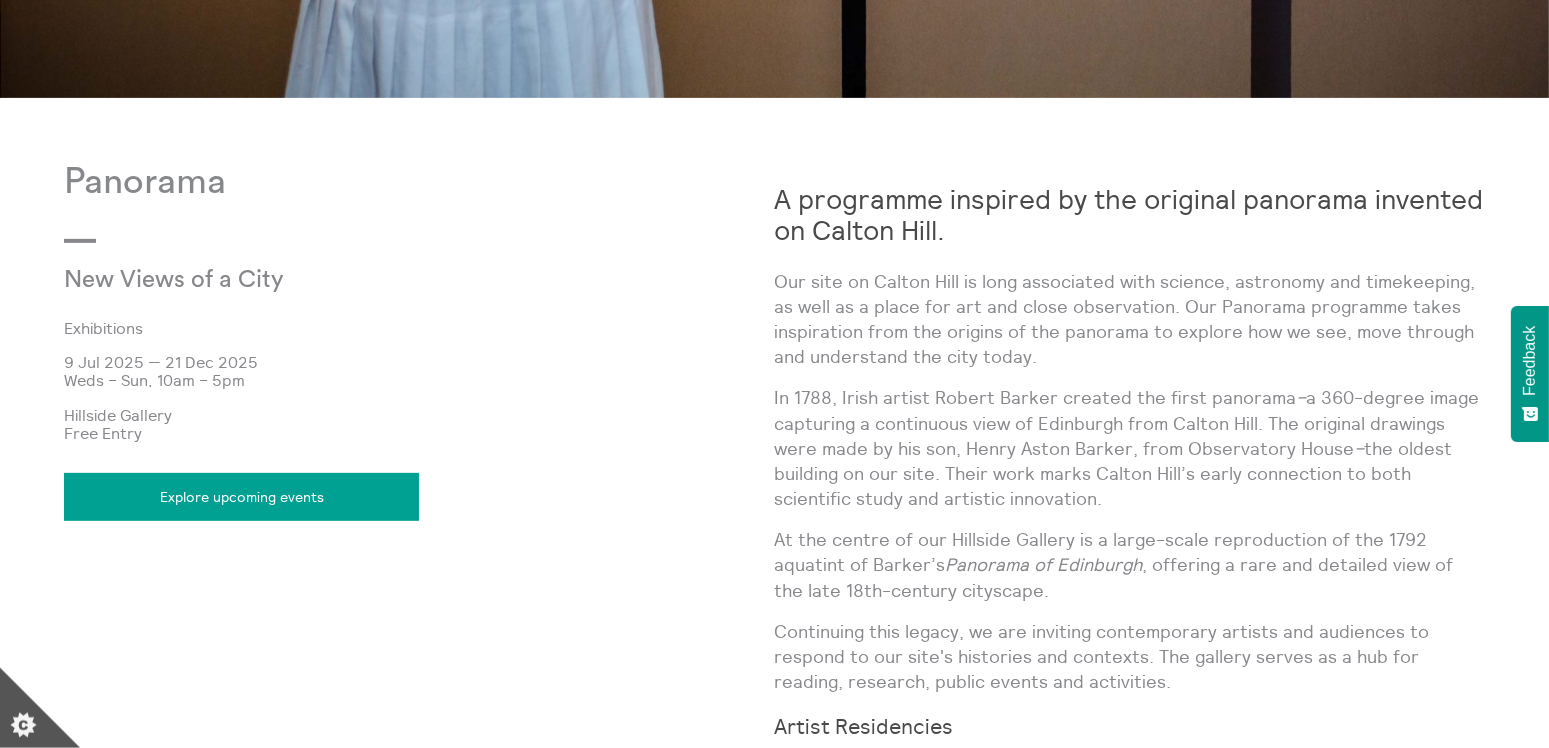 click on "A programme inspired by the original panorama invented on Calton Hill." at bounding box center (1129, 214) 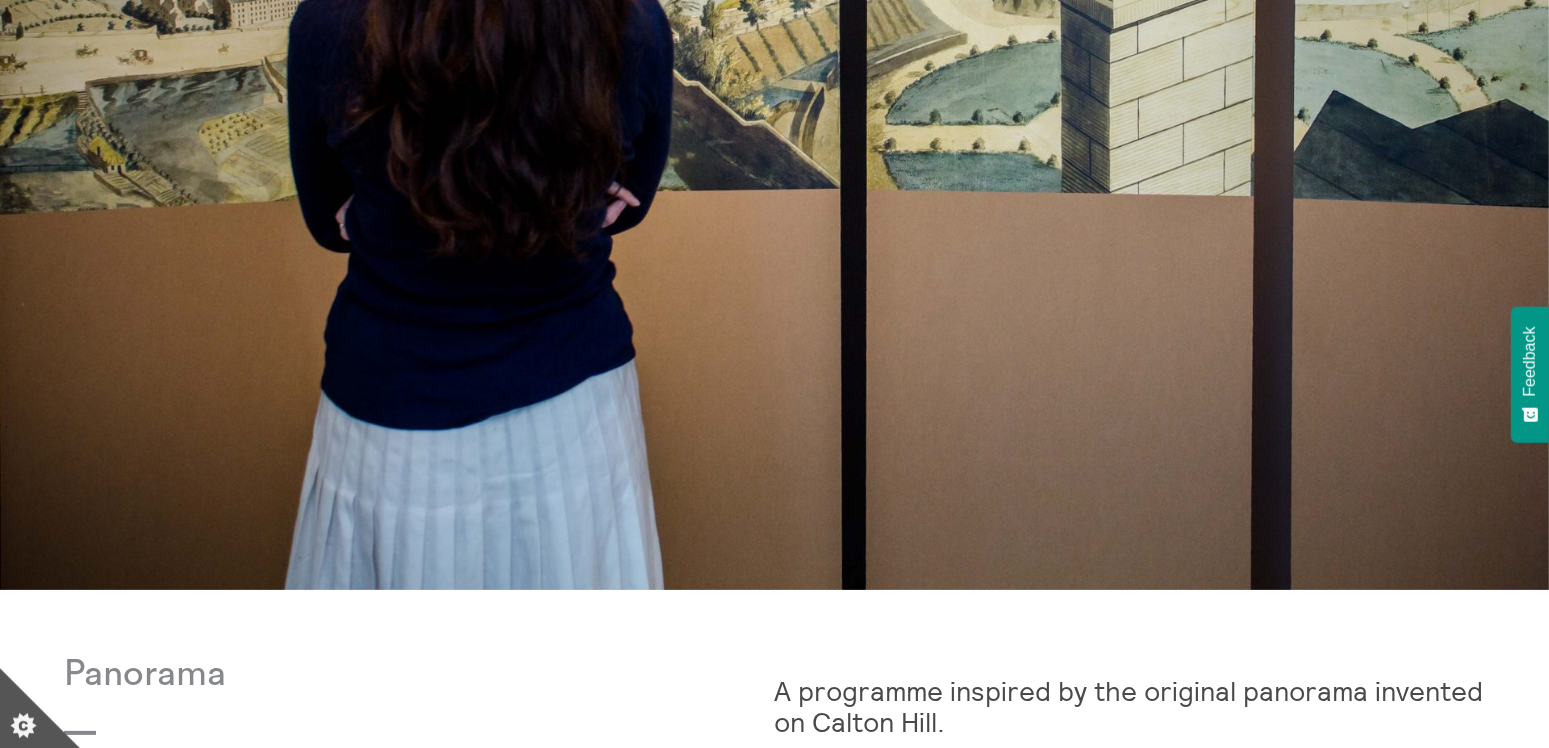 scroll, scrollTop: 0, scrollLeft: 0, axis: both 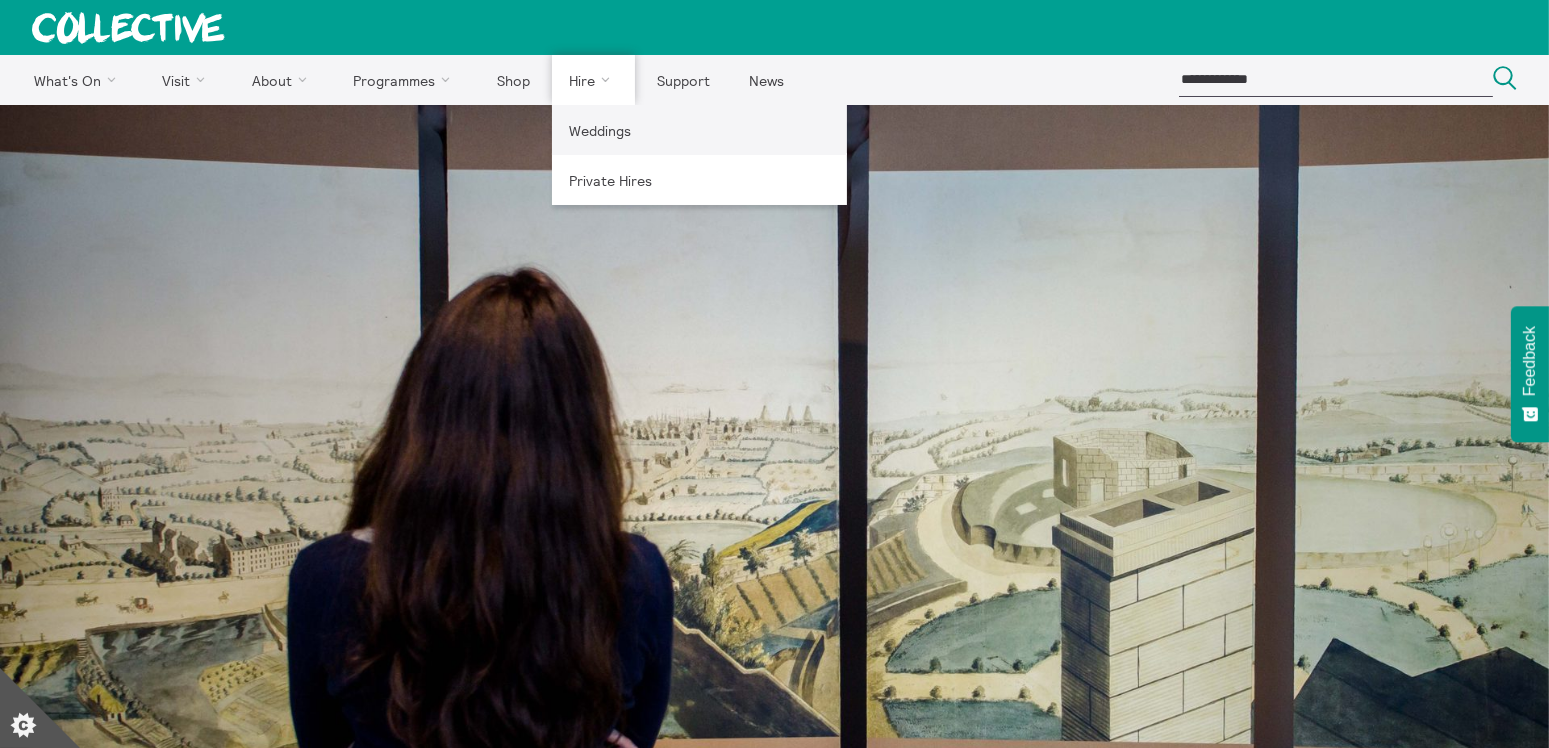 click on "Weddings" at bounding box center [699, 130] 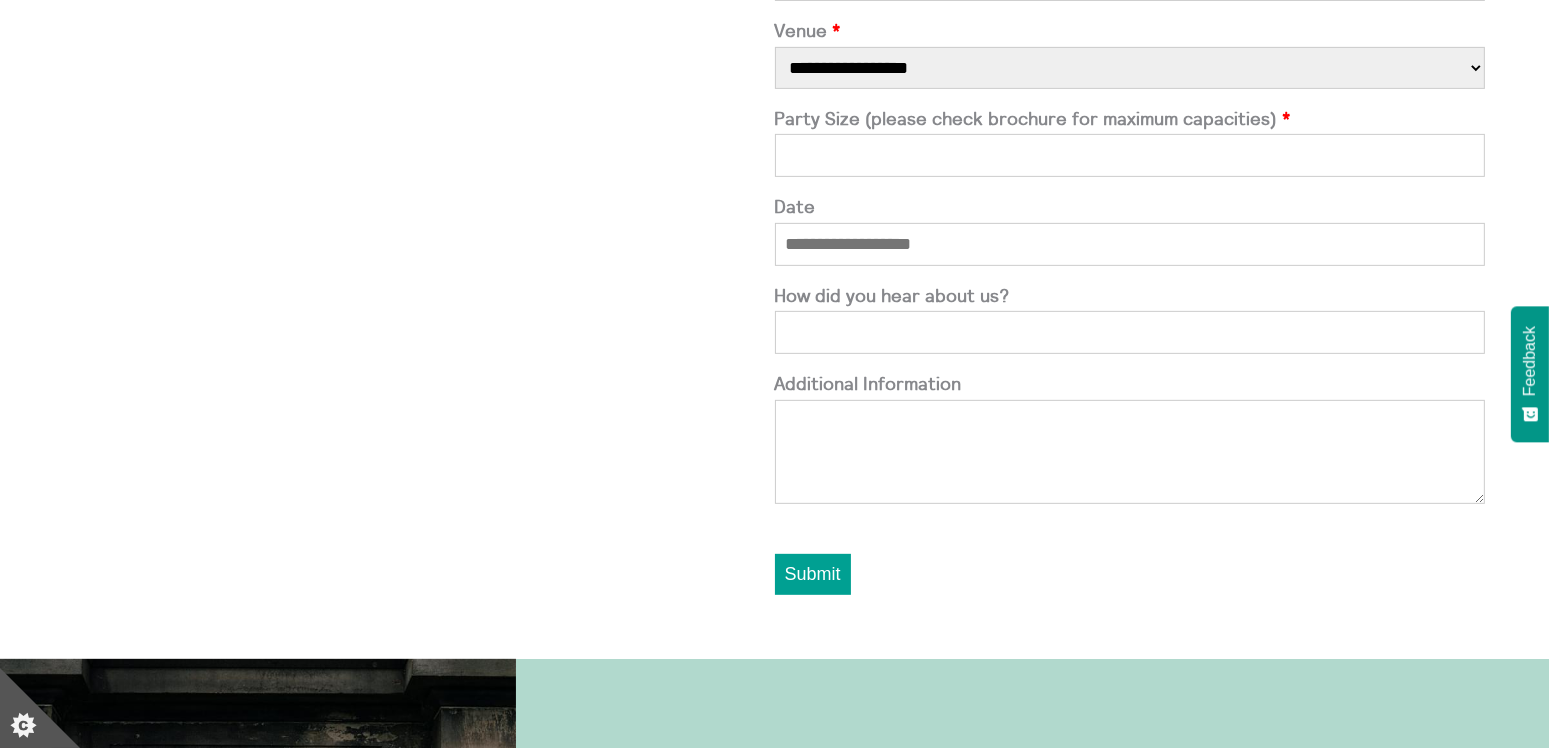 scroll, scrollTop: 0, scrollLeft: 0, axis: both 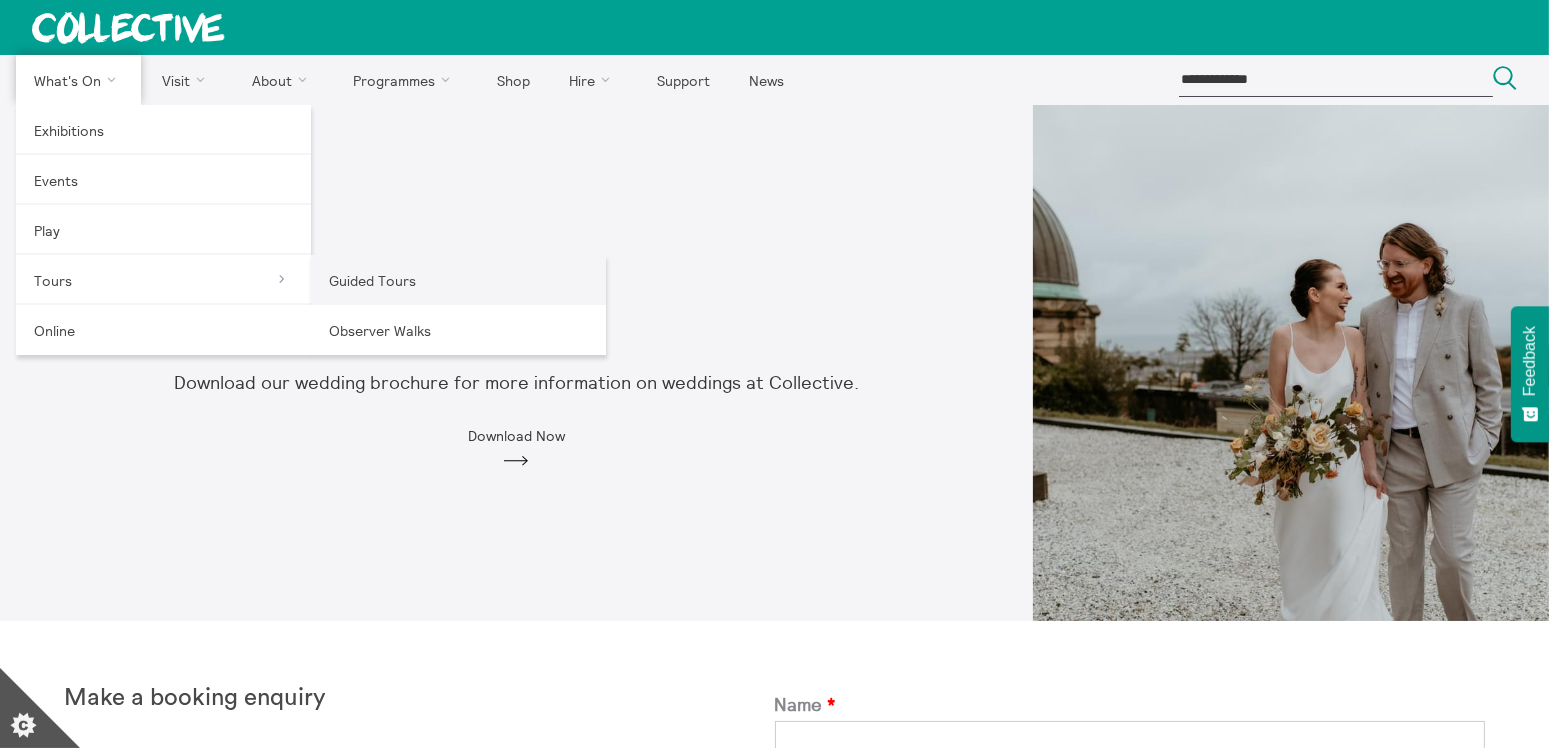 click on "Guided Tours" at bounding box center (458, 280) 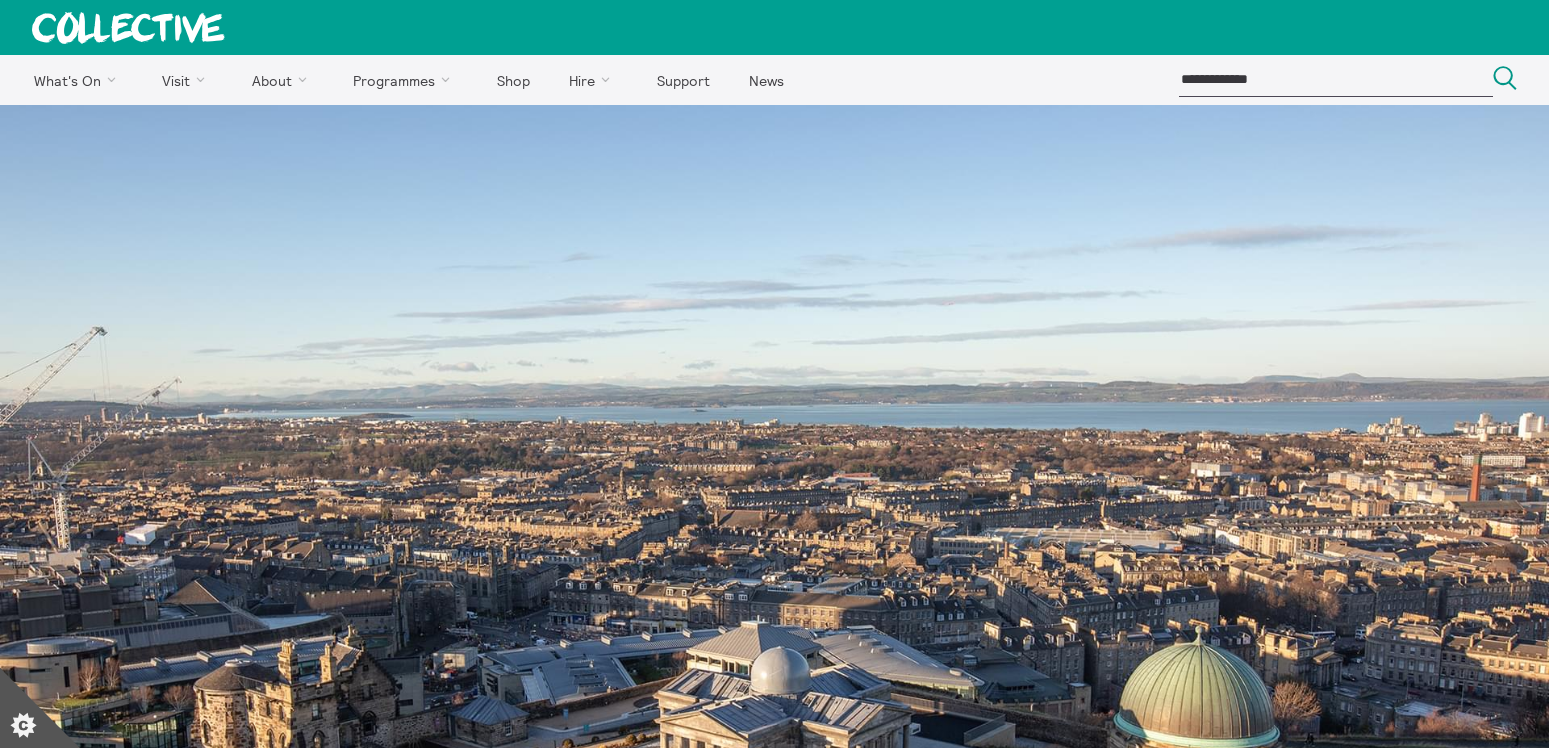 scroll, scrollTop: 0, scrollLeft: 0, axis: both 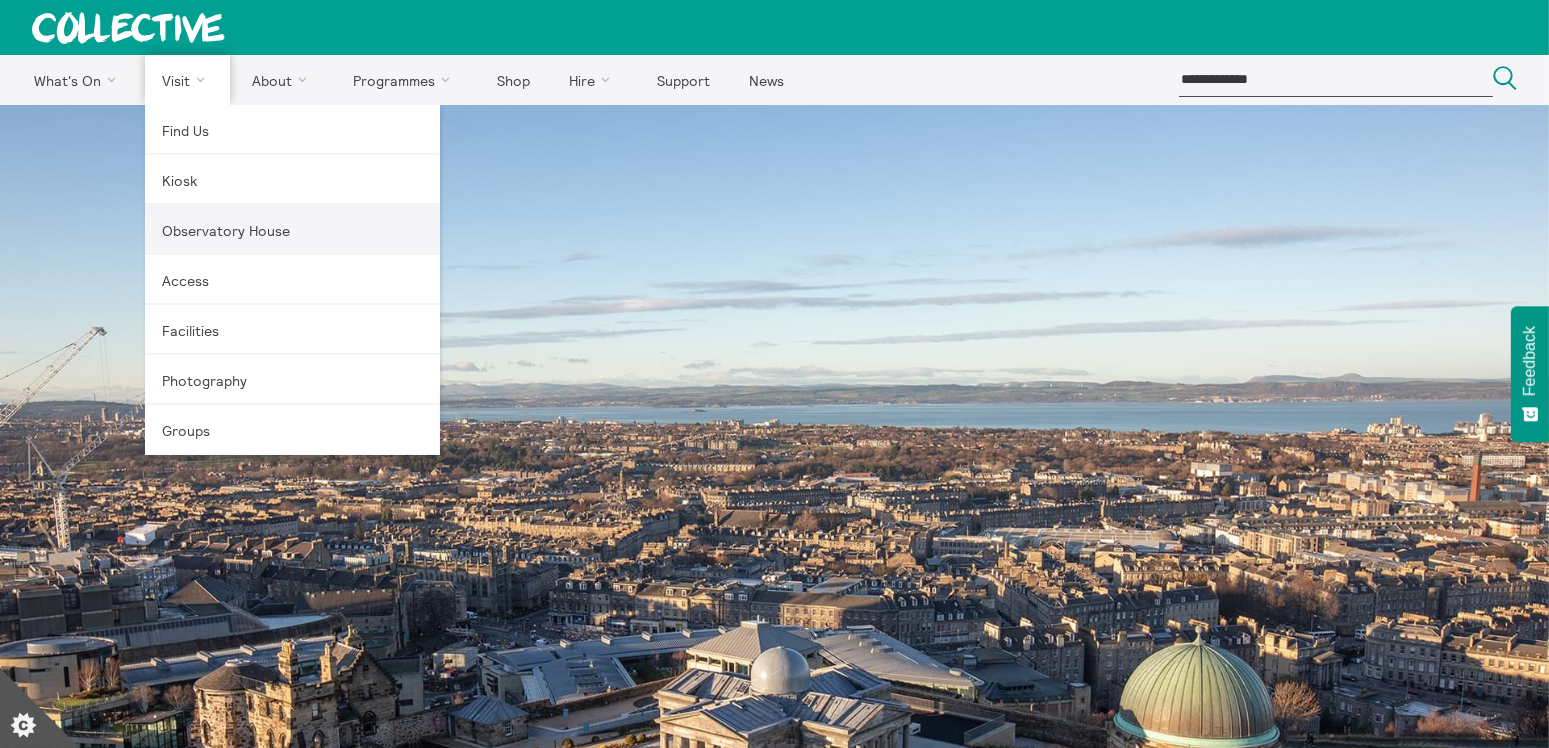 click on "Observatory House" at bounding box center [292, 230] 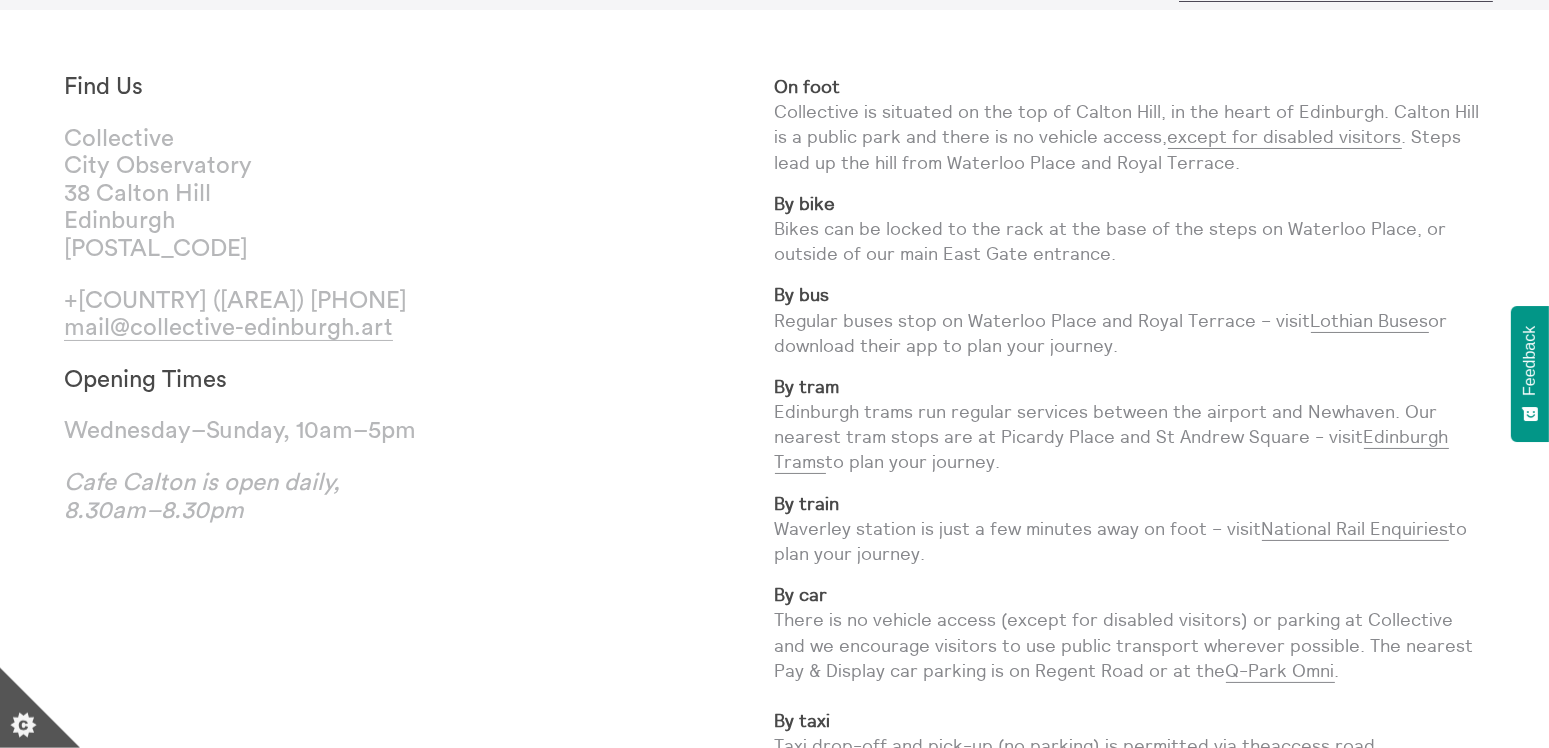 scroll, scrollTop: 0, scrollLeft: 0, axis: both 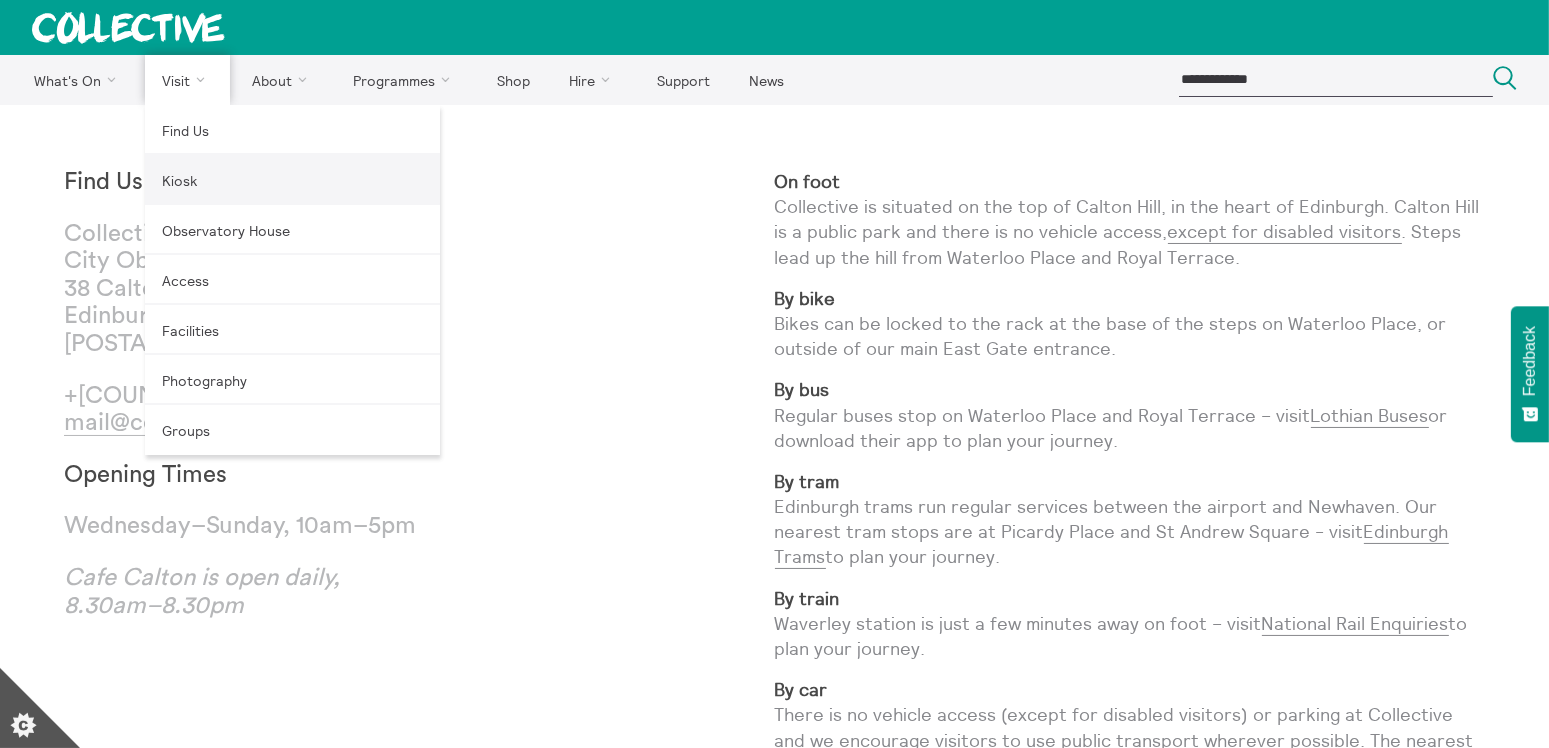click on "Kiosk" at bounding box center [292, 180] 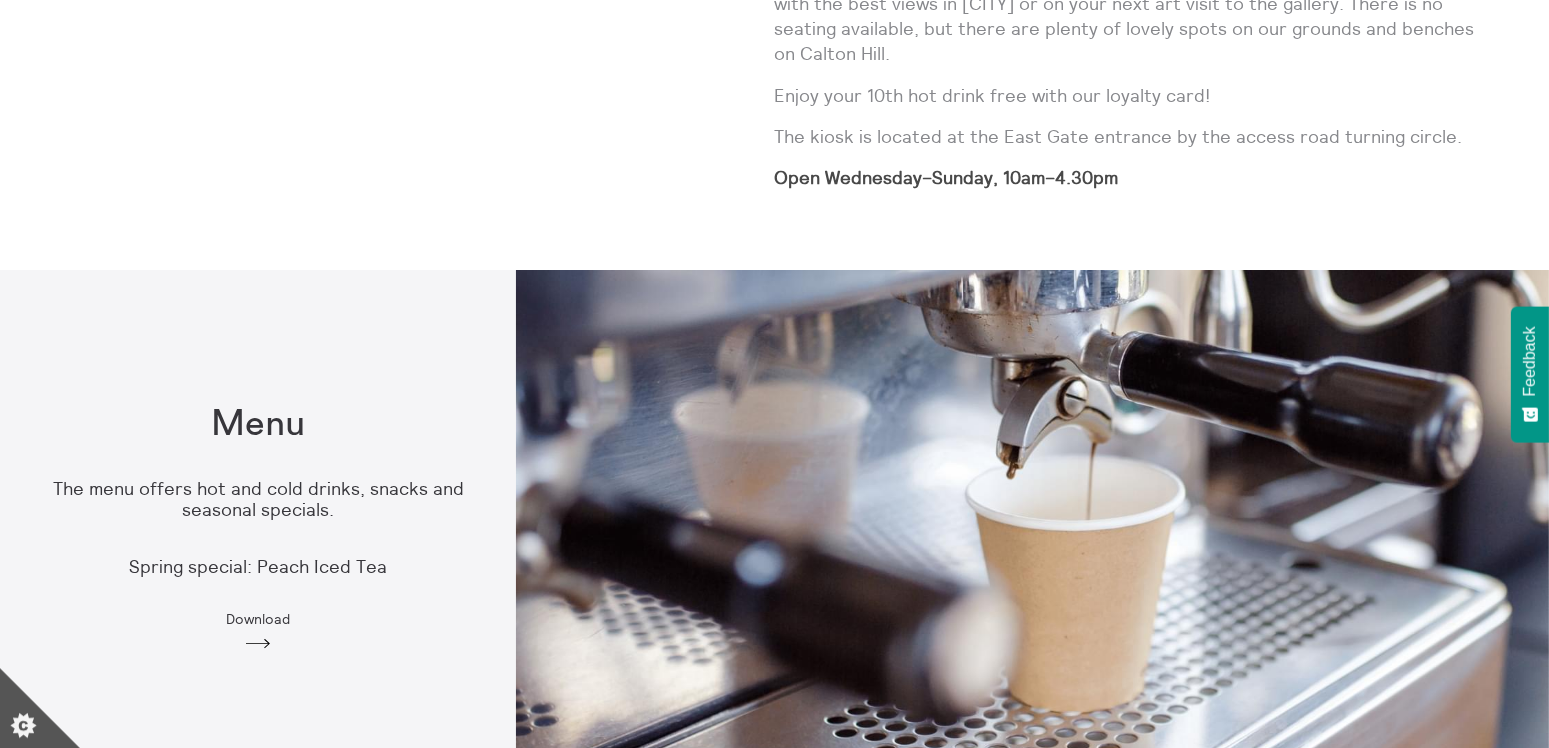 scroll, scrollTop: 866, scrollLeft: 0, axis: vertical 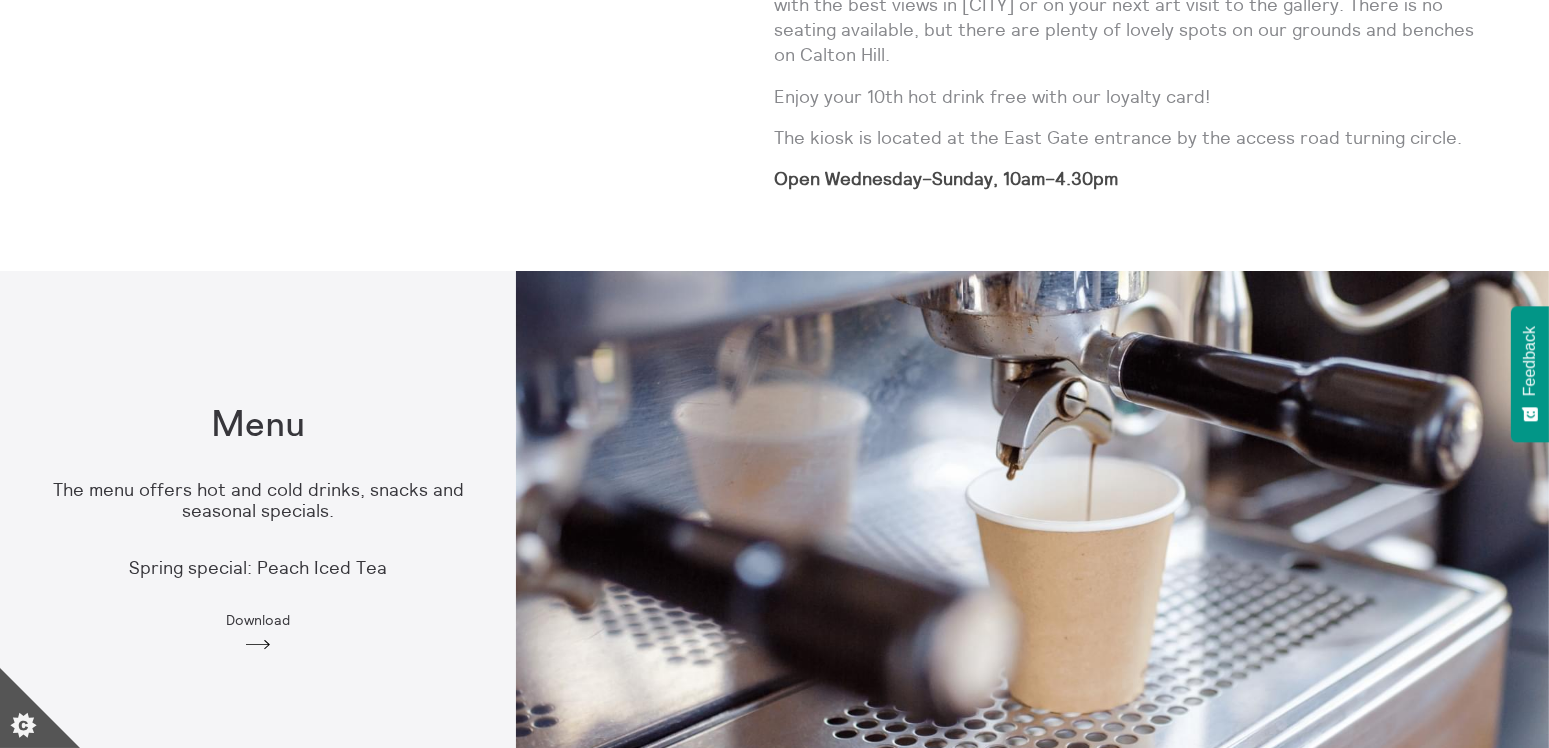 click on "Download" at bounding box center [258, 620] 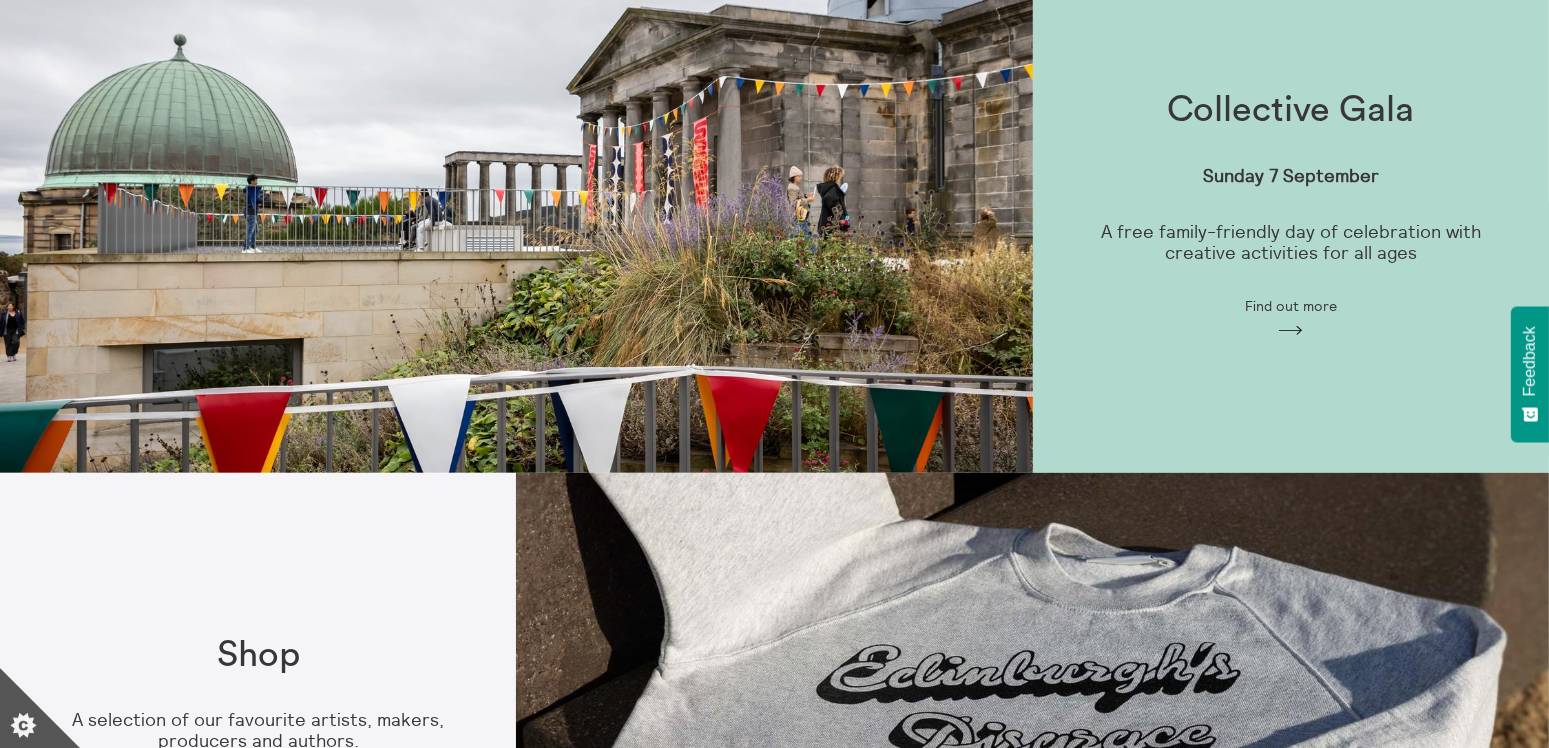 scroll, scrollTop: 1180, scrollLeft: 0, axis: vertical 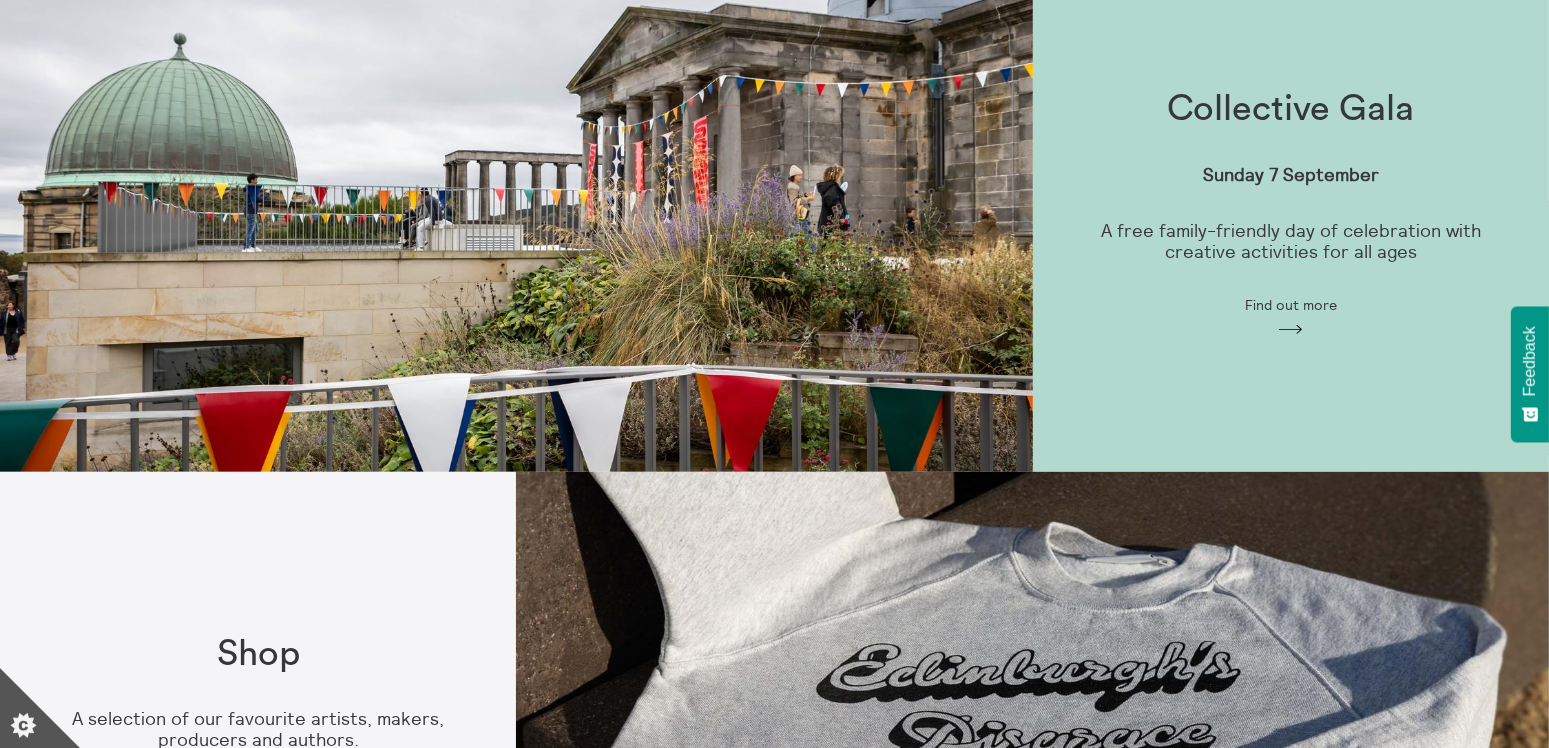 click on "Collective Gala
Sunday 7 September
A free family-friendly day of celebration with creative activities for all ages
Find out more
Arrow" at bounding box center [1291, 213] 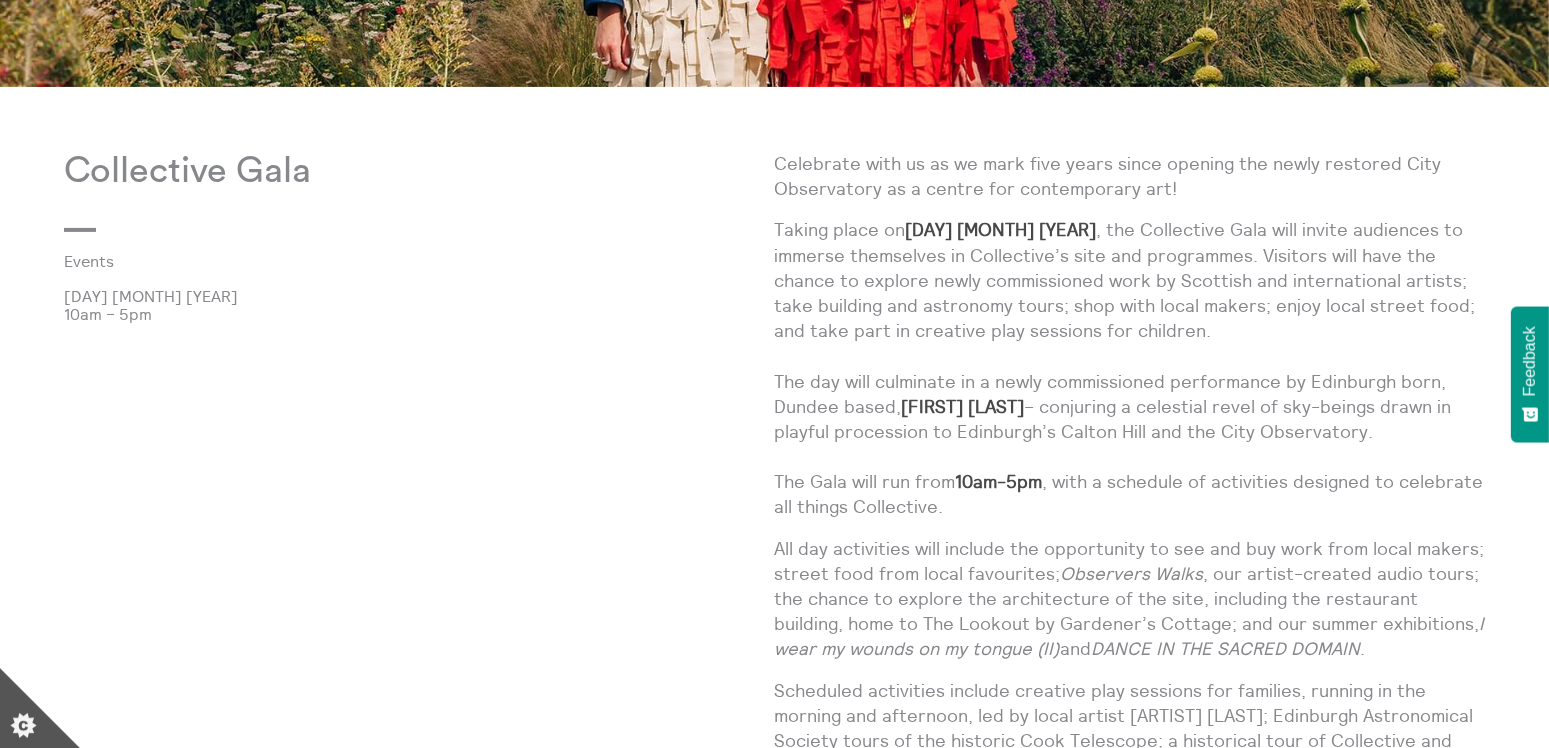 scroll, scrollTop: 611, scrollLeft: 0, axis: vertical 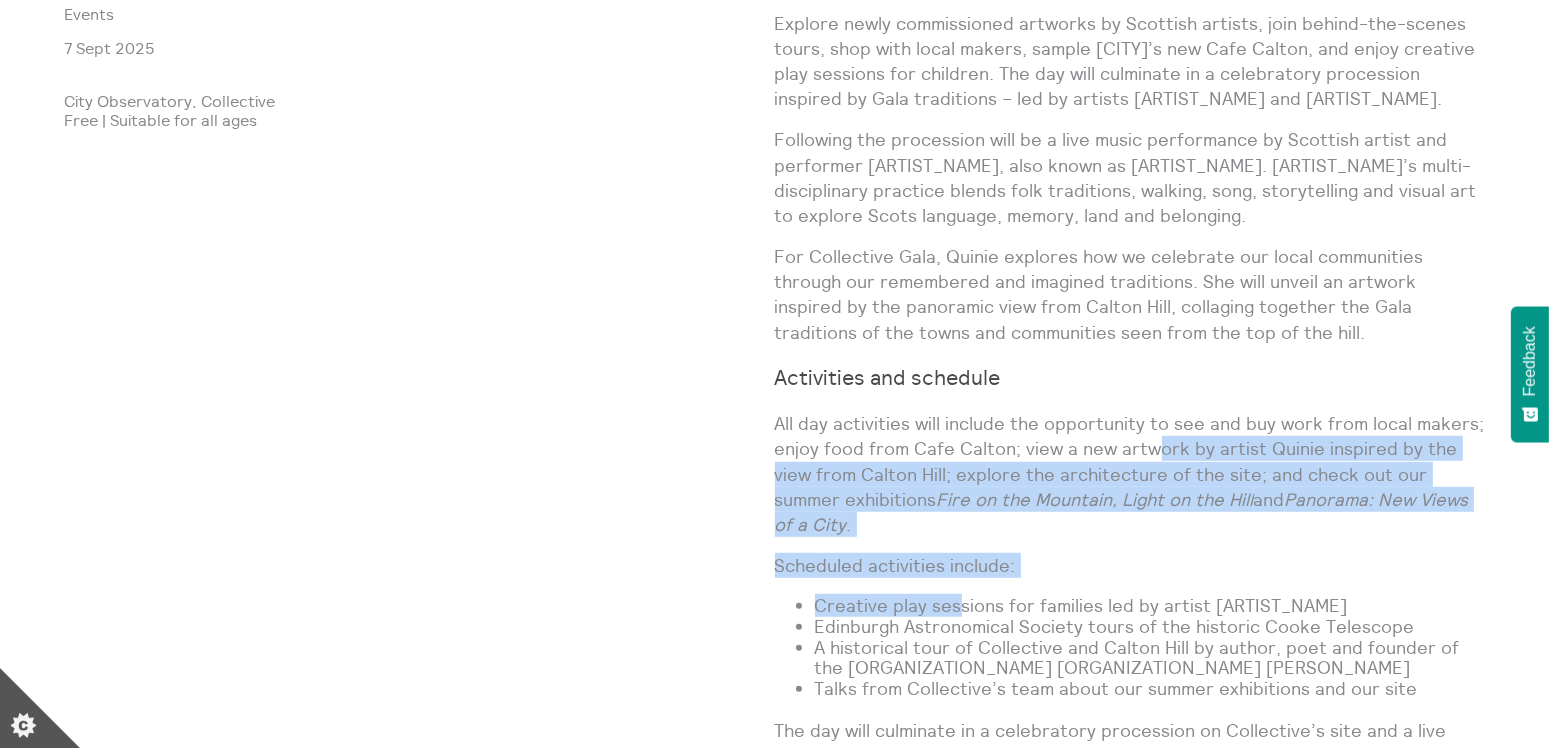 drag, startPoint x: 1153, startPoint y: 437, endPoint x: 967, endPoint y: 588, distance: 239.5767 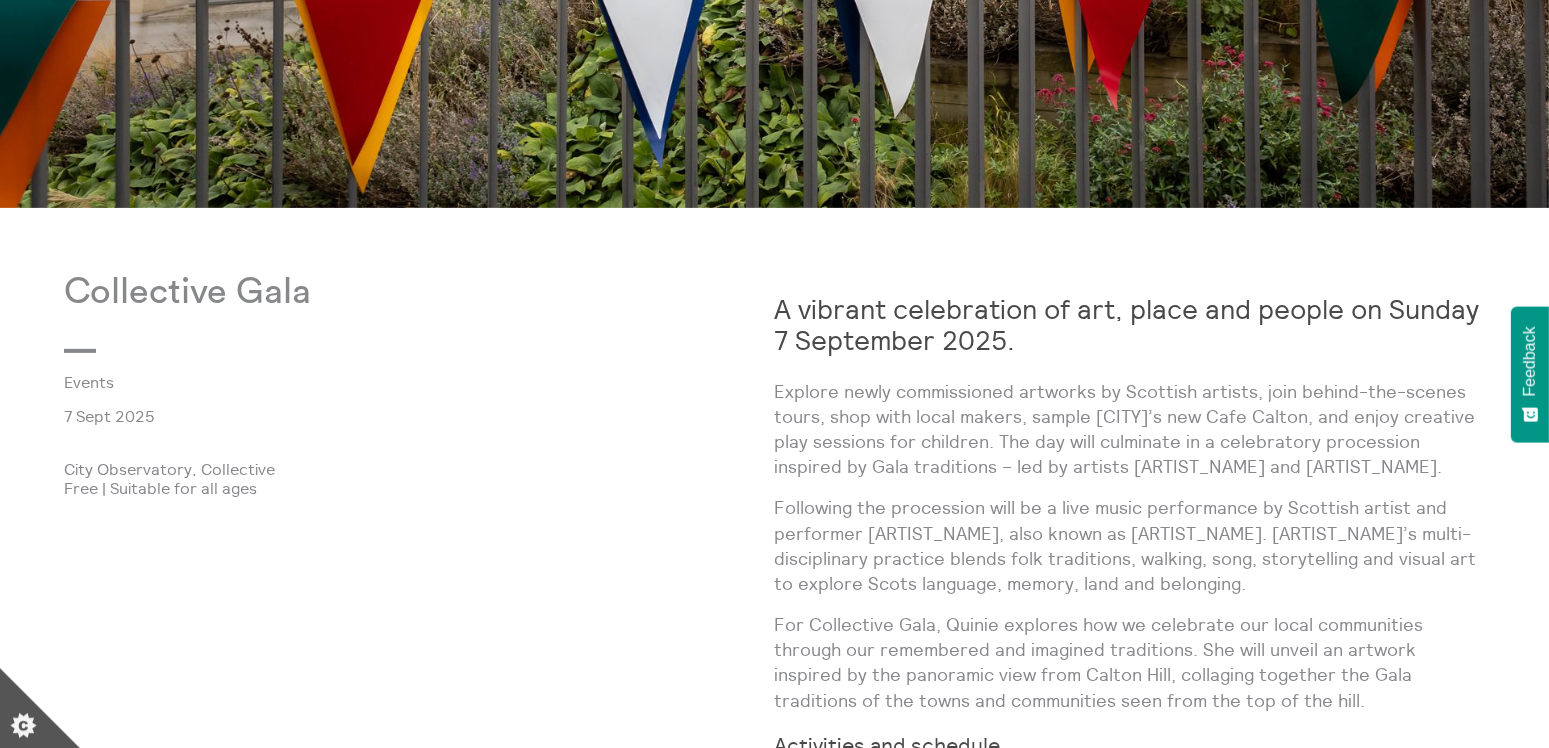 scroll, scrollTop: 930, scrollLeft: 0, axis: vertical 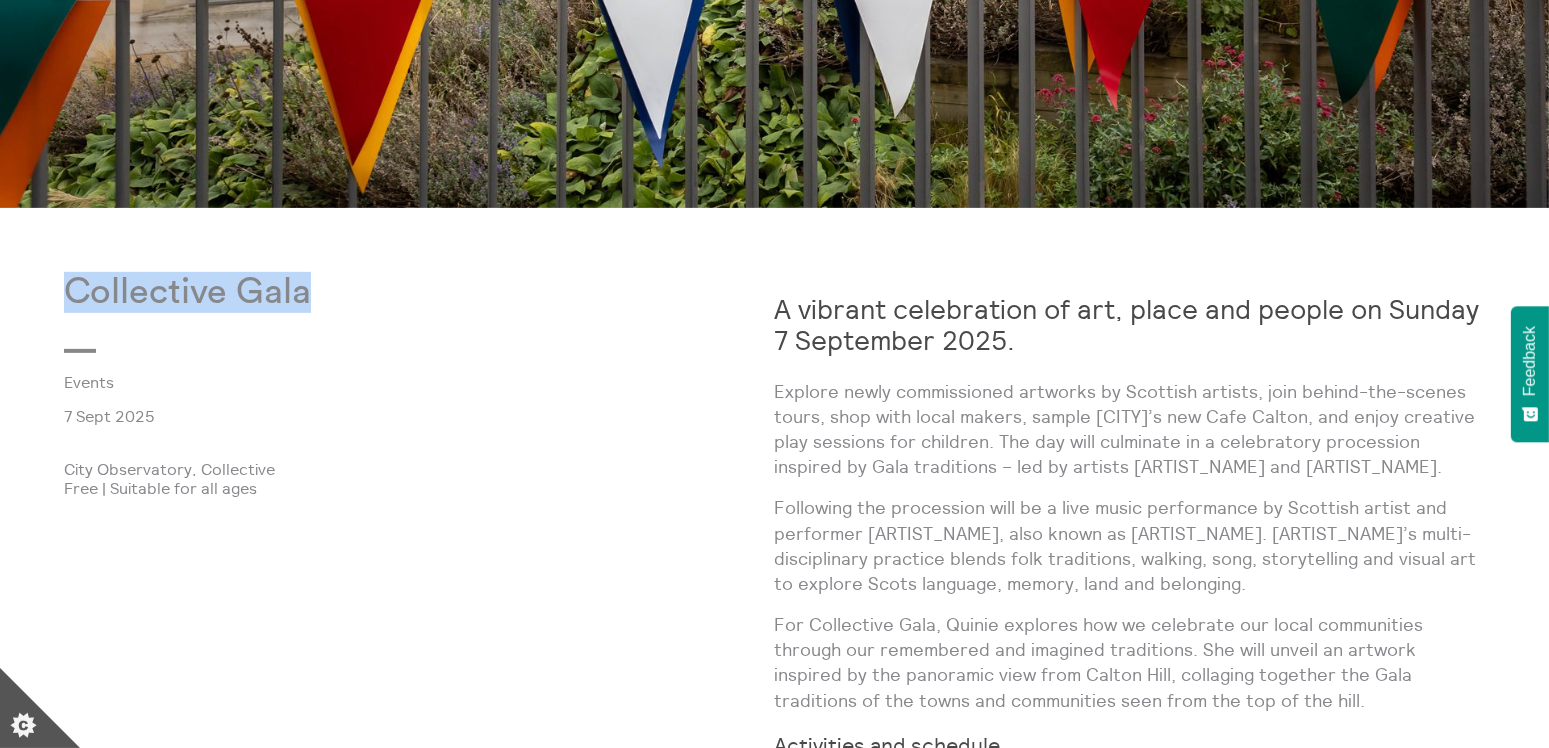 drag, startPoint x: 68, startPoint y: 293, endPoint x: 310, endPoint y: 292, distance: 242.00206 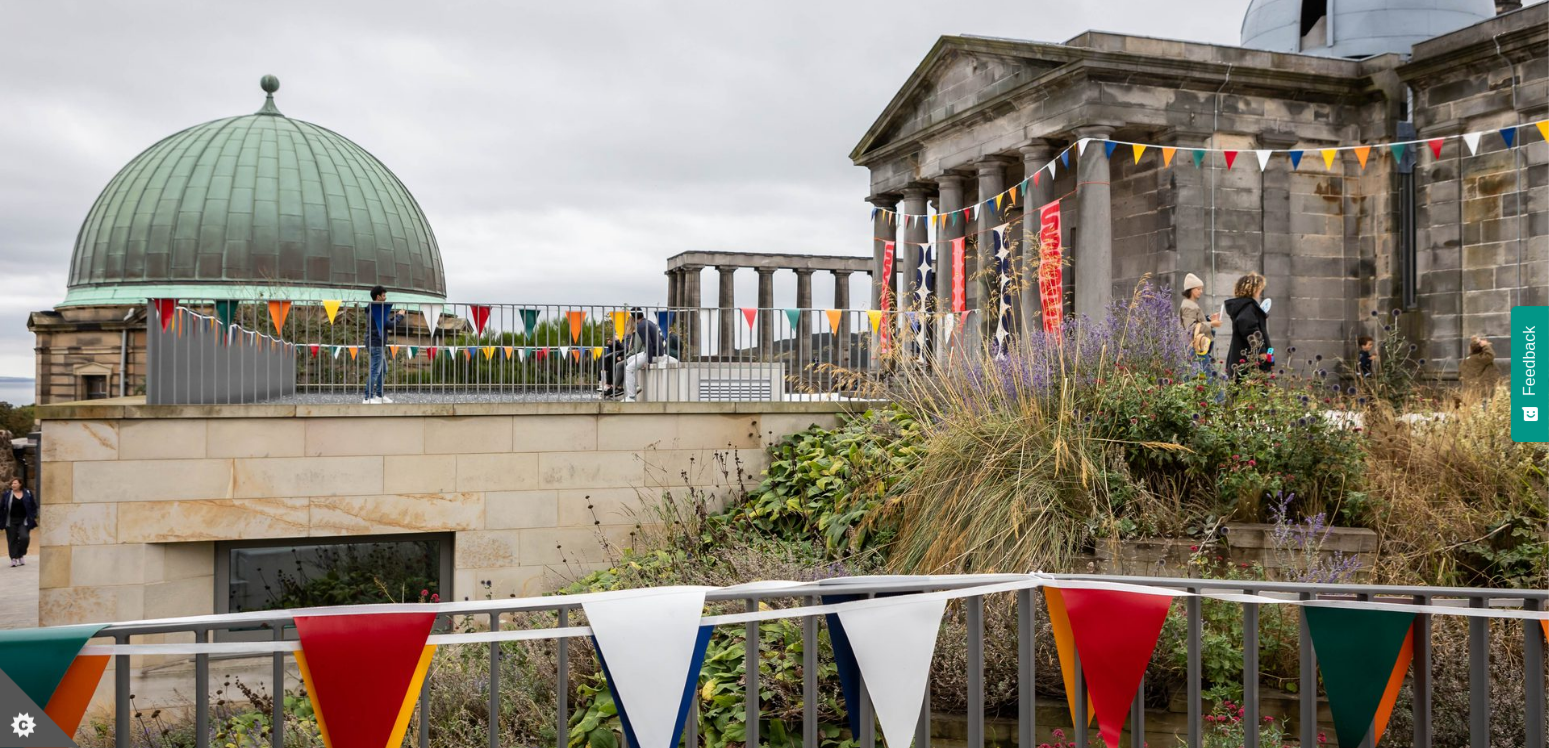 scroll, scrollTop: 0, scrollLeft: 0, axis: both 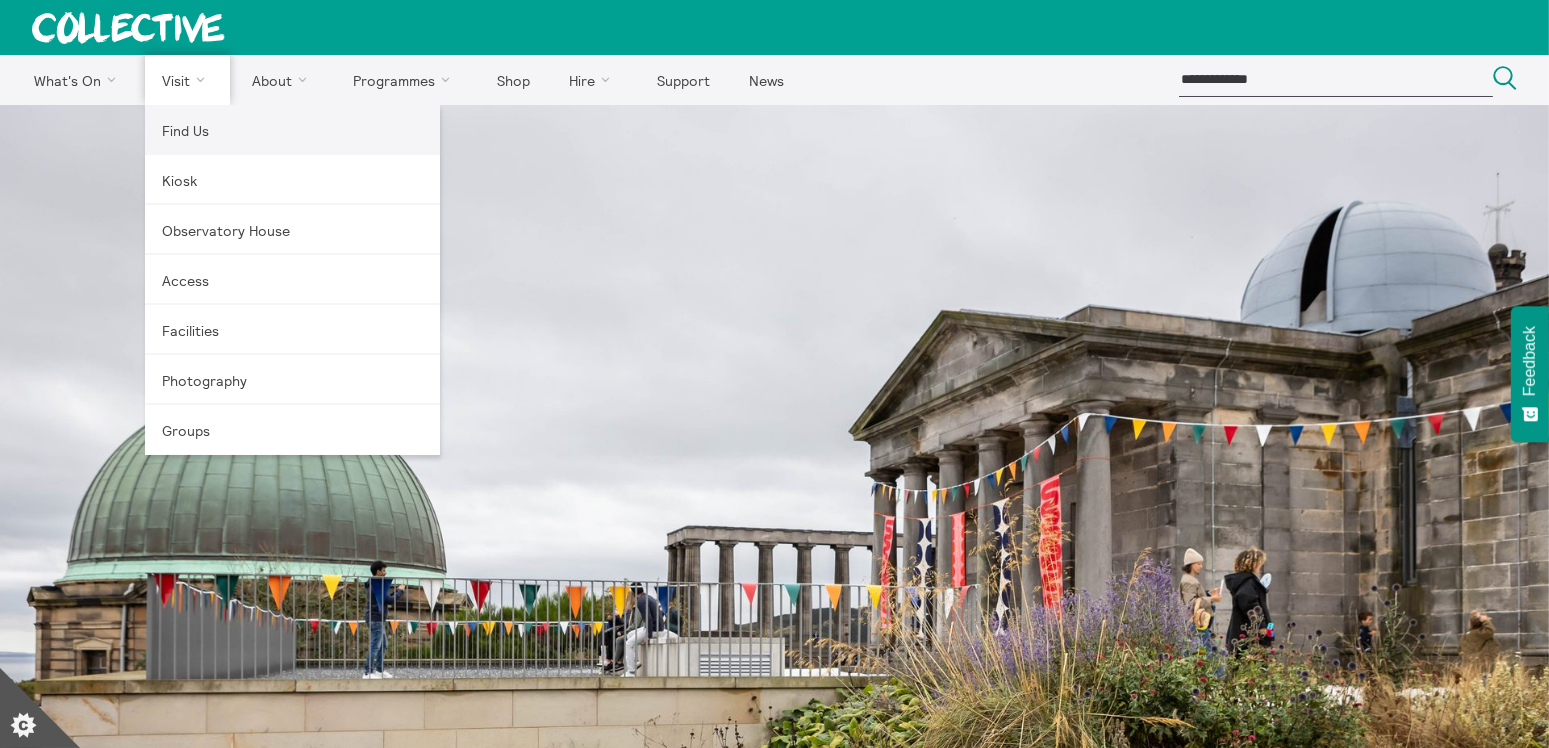 click on "Find Us" at bounding box center [292, 130] 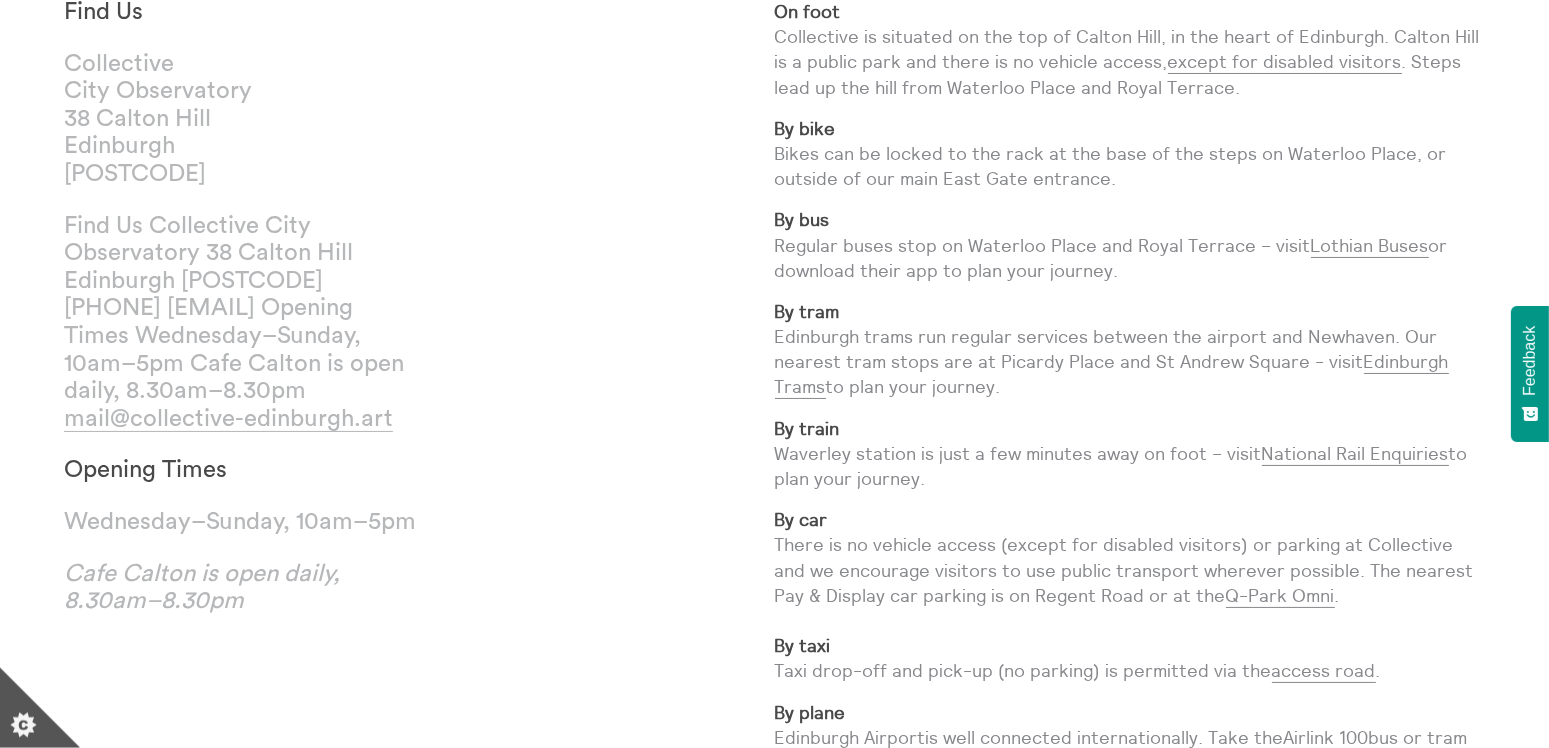 scroll, scrollTop: 171, scrollLeft: 0, axis: vertical 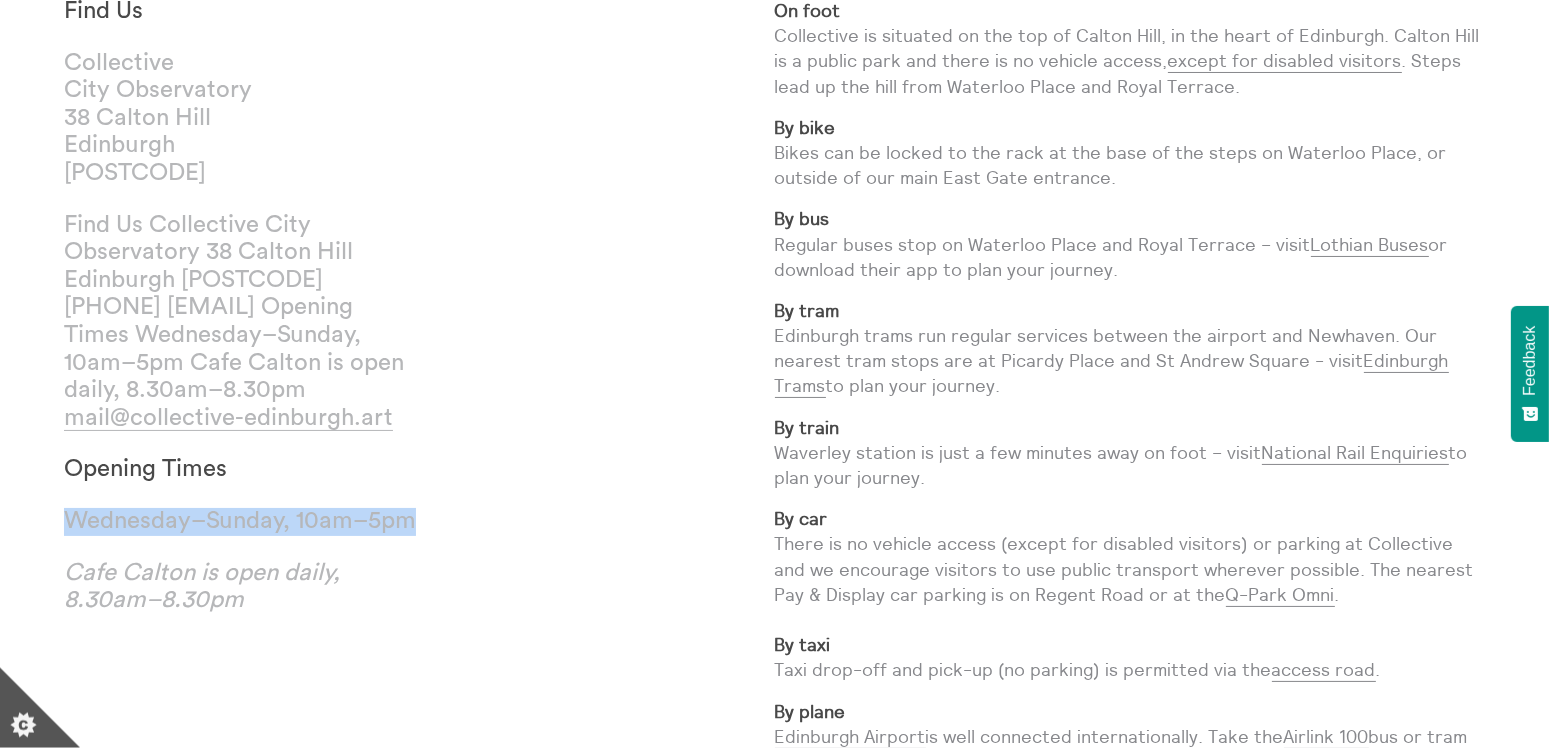 drag, startPoint x: 67, startPoint y: 358, endPoint x: 448, endPoint y: 357, distance: 381.0013 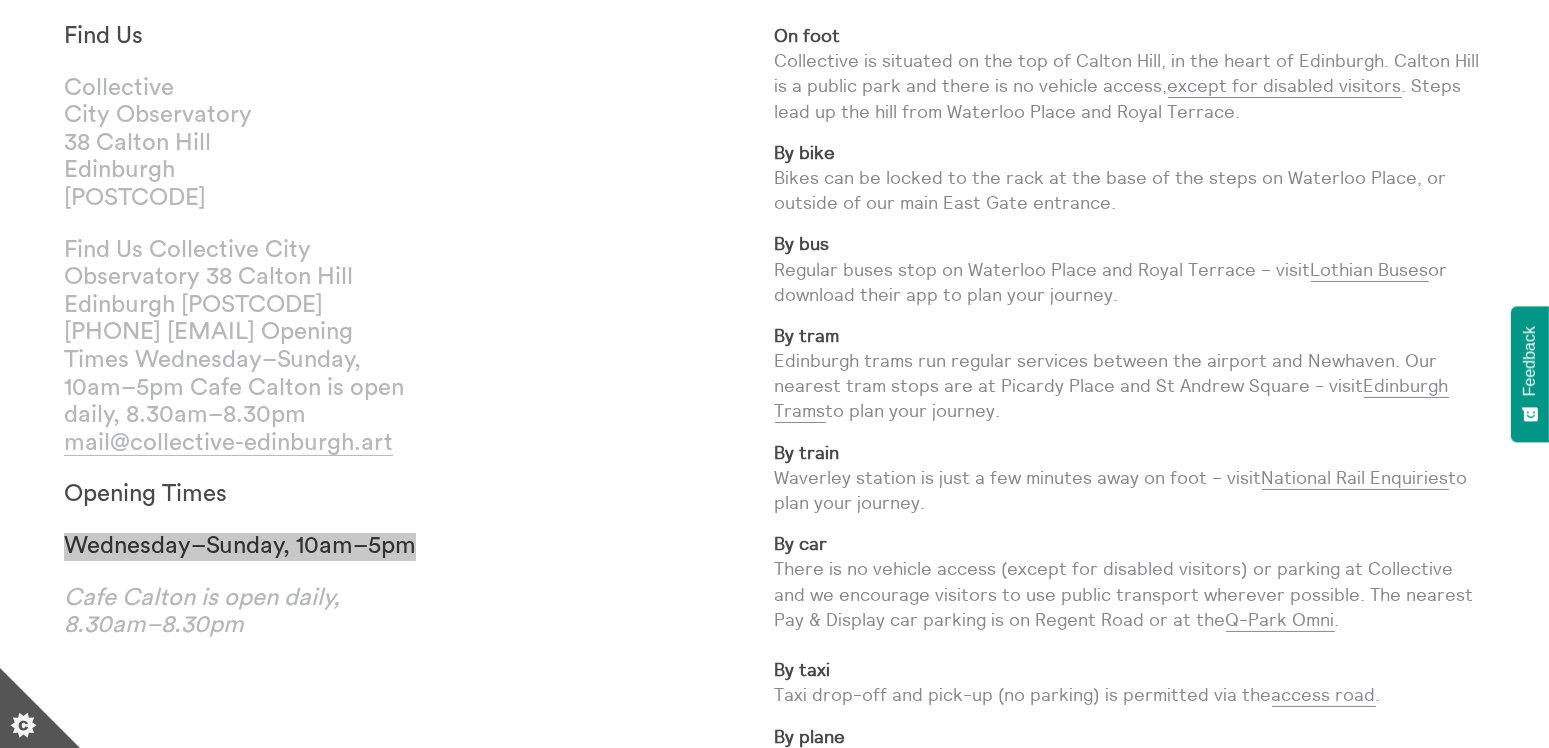 scroll, scrollTop: 0, scrollLeft: 0, axis: both 